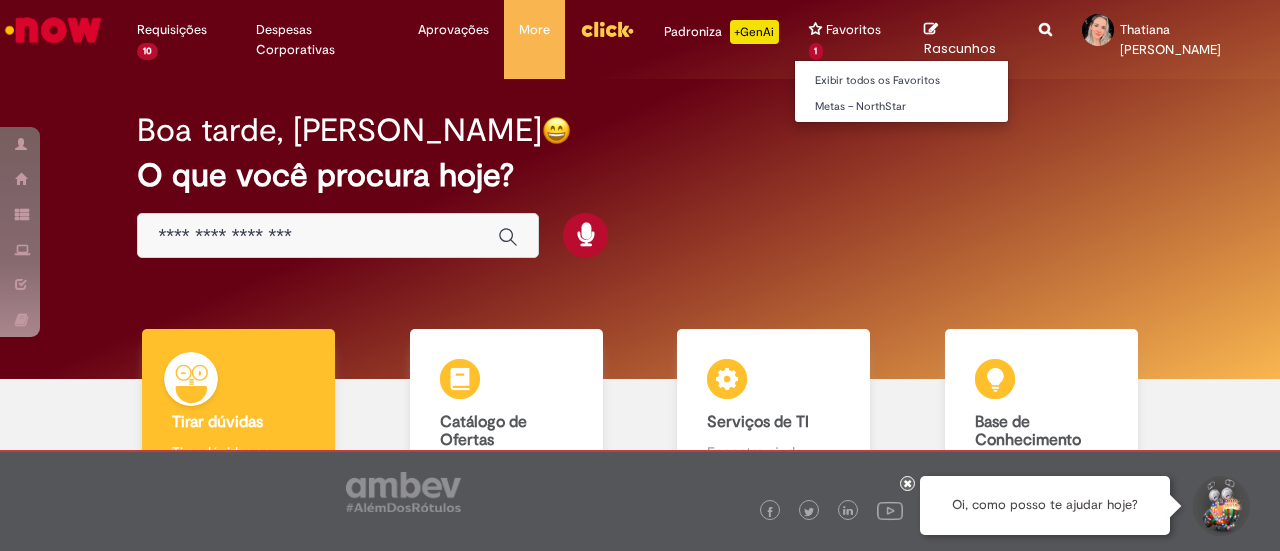 scroll, scrollTop: 0, scrollLeft: 0, axis: both 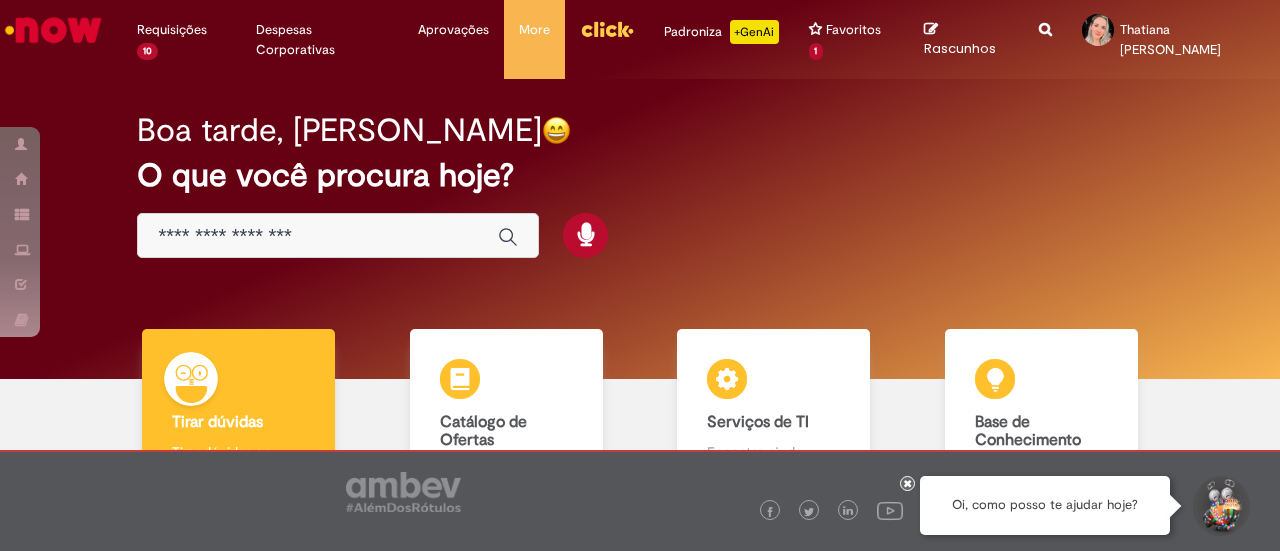 click at bounding box center [1045, 18] 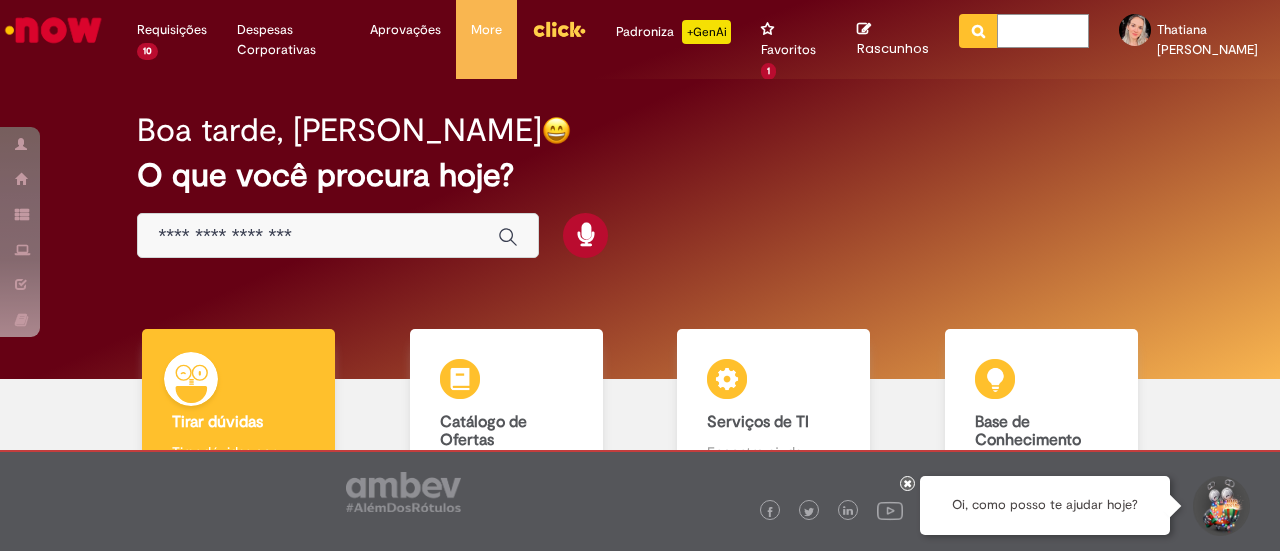 click at bounding box center (1043, 31) 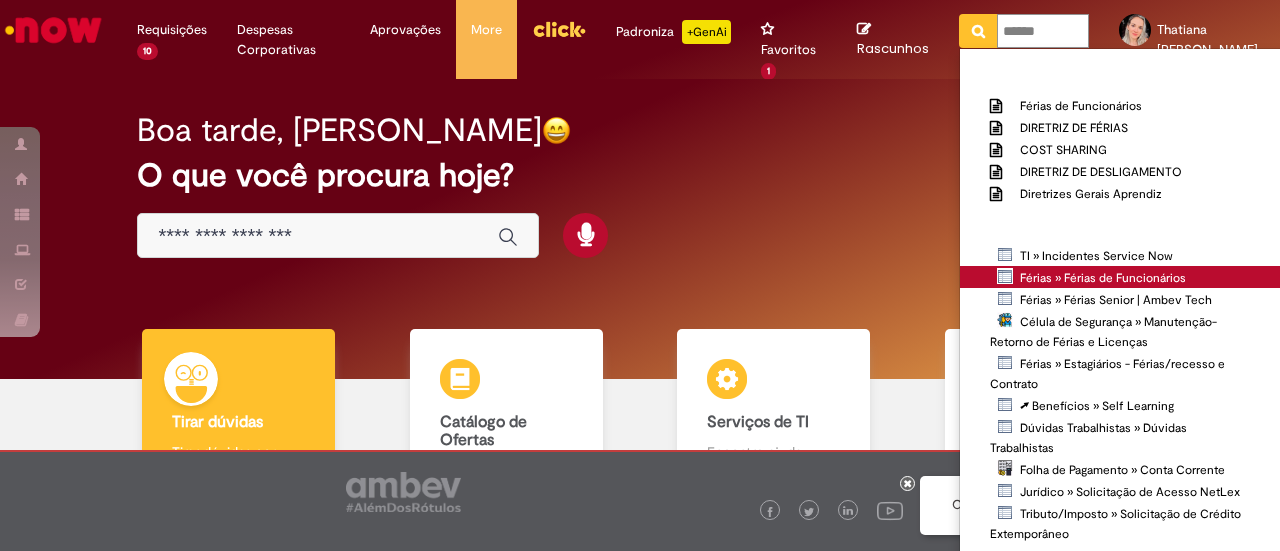 type on "******" 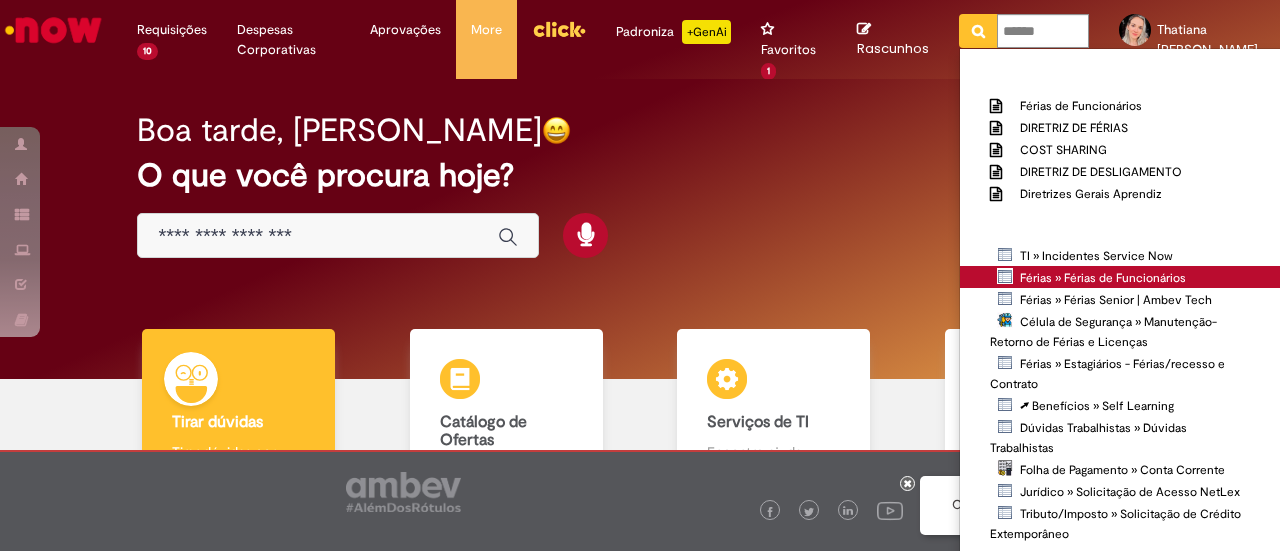 click on "Férias » Férias de Funcionários" at bounding box center [0, 0] 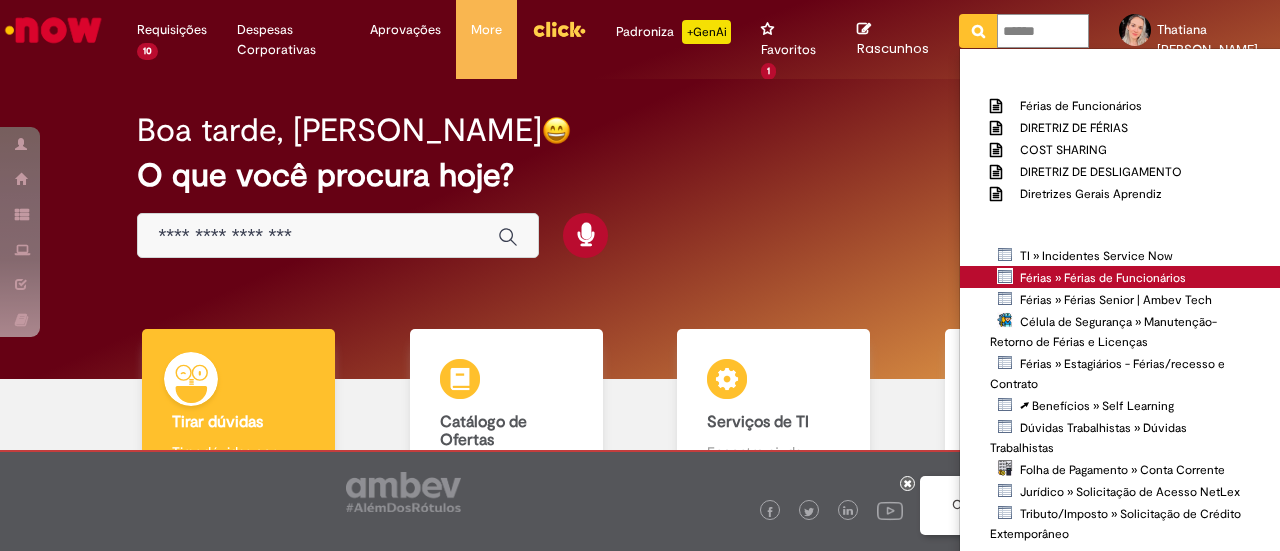type 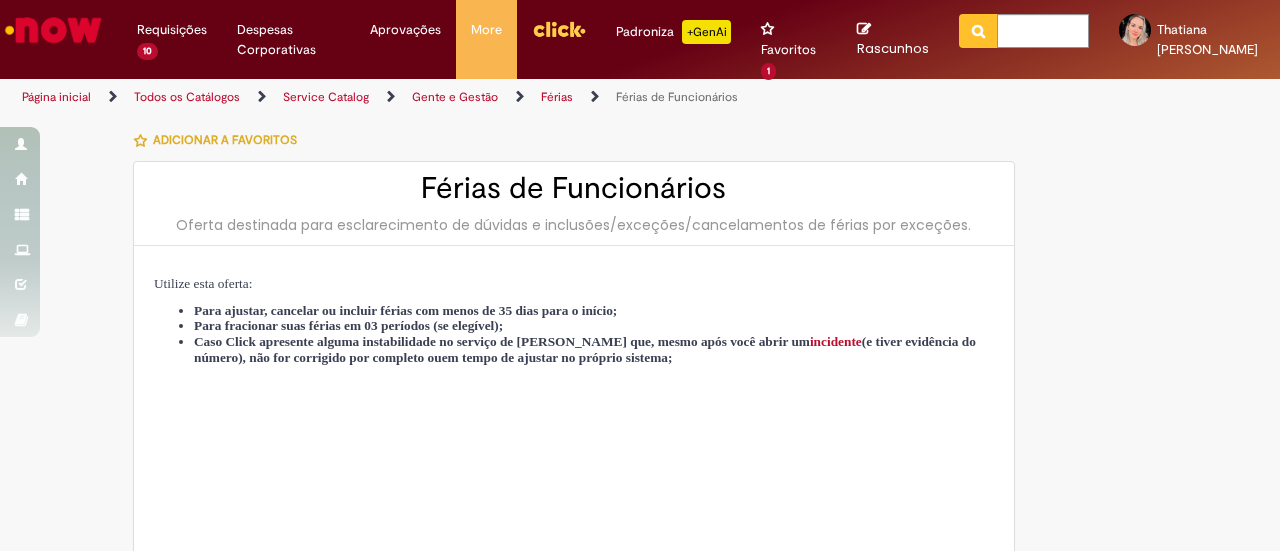 type on "********" 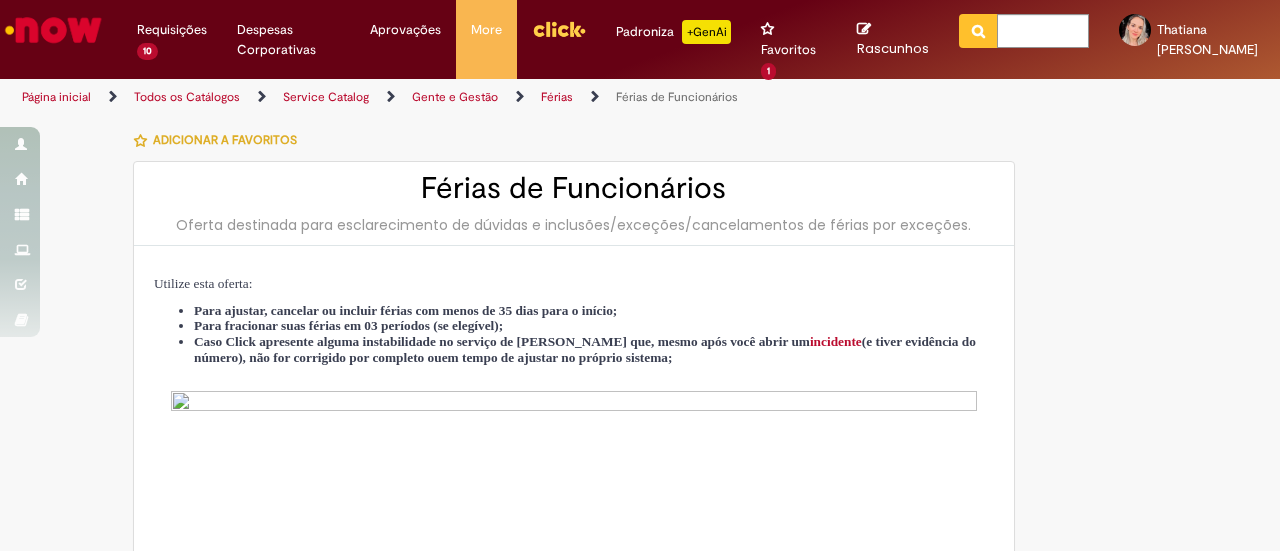 type on "**********" 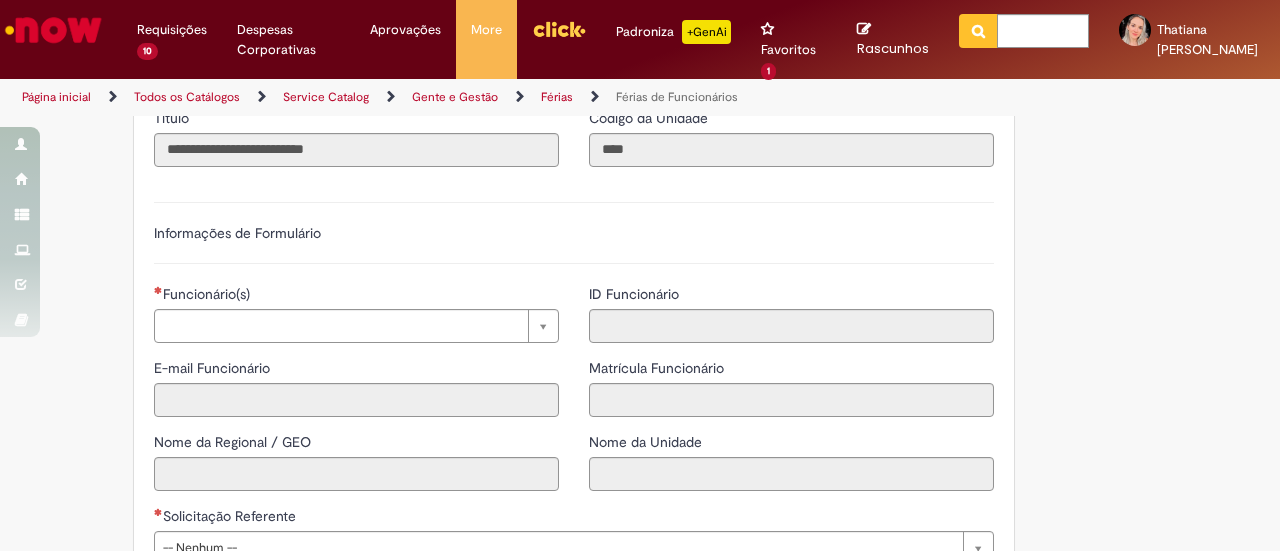scroll, scrollTop: 1400, scrollLeft: 0, axis: vertical 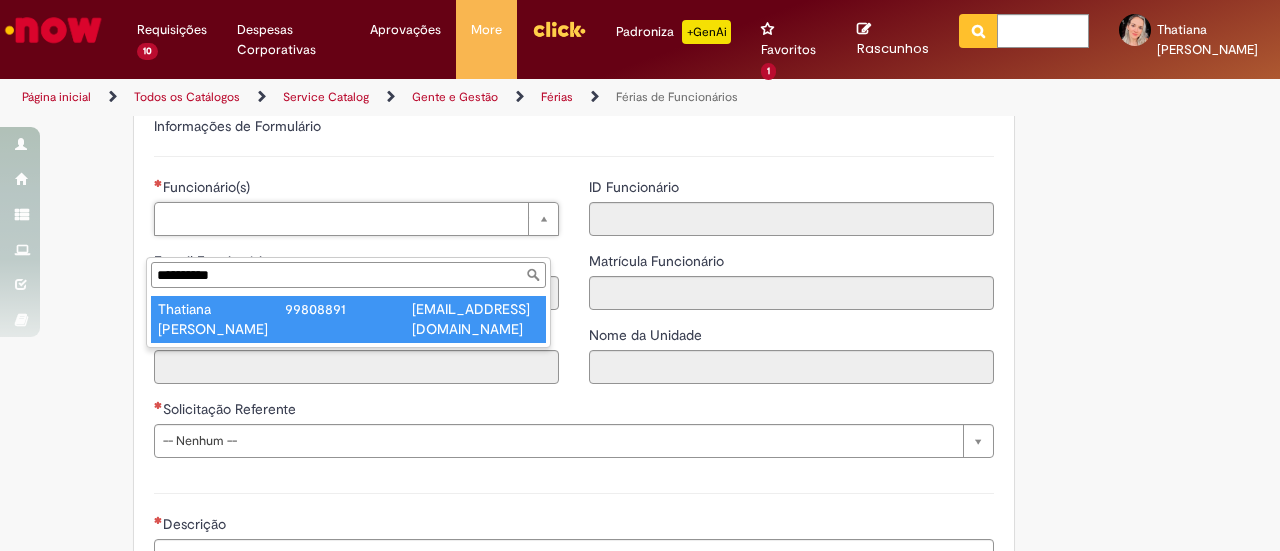 type on "**********" 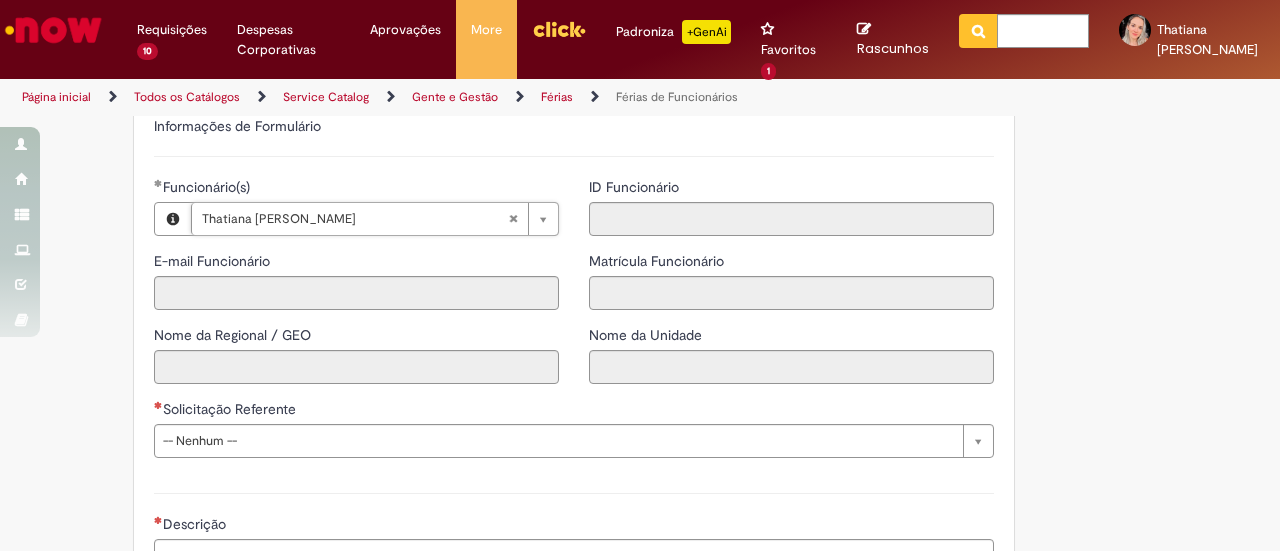 type on "**********" 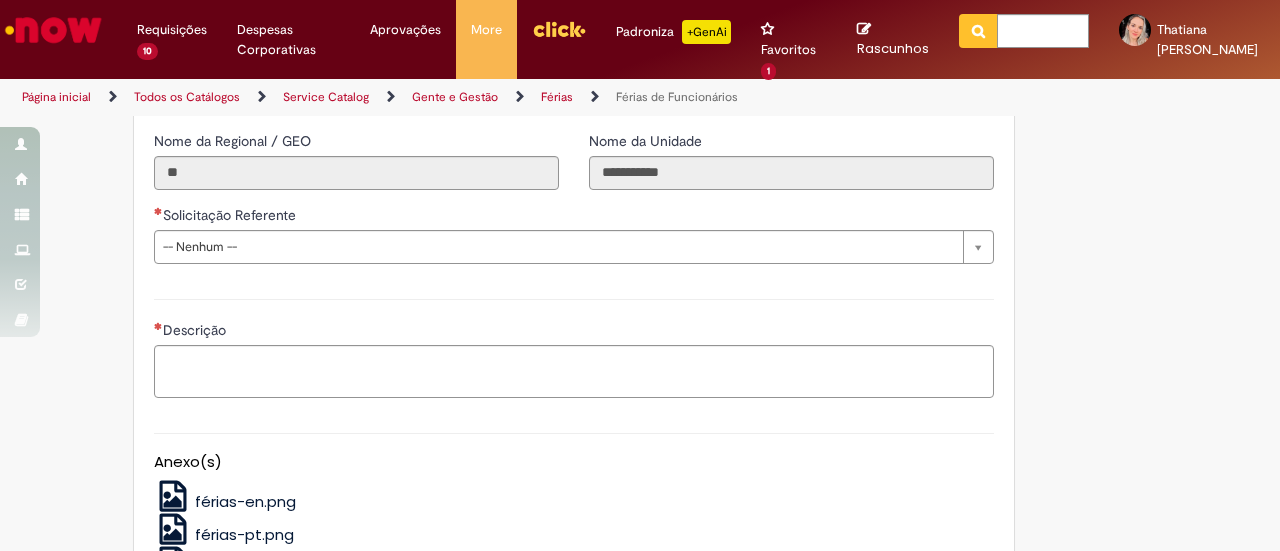 scroll, scrollTop: 1600, scrollLeft: 0, axis: vertical 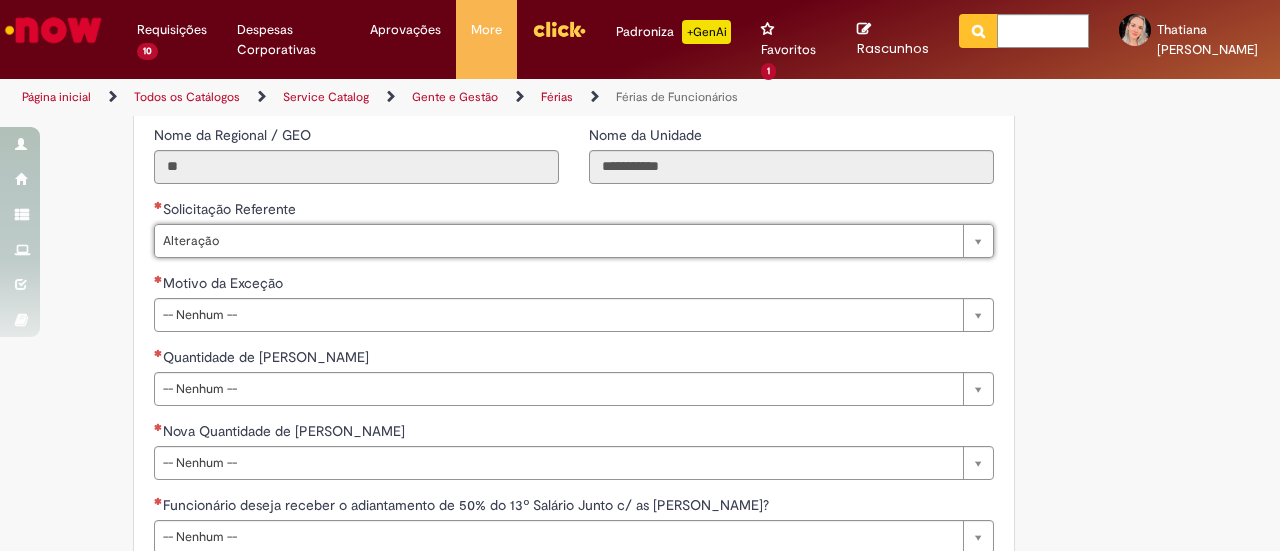 type on "*********" 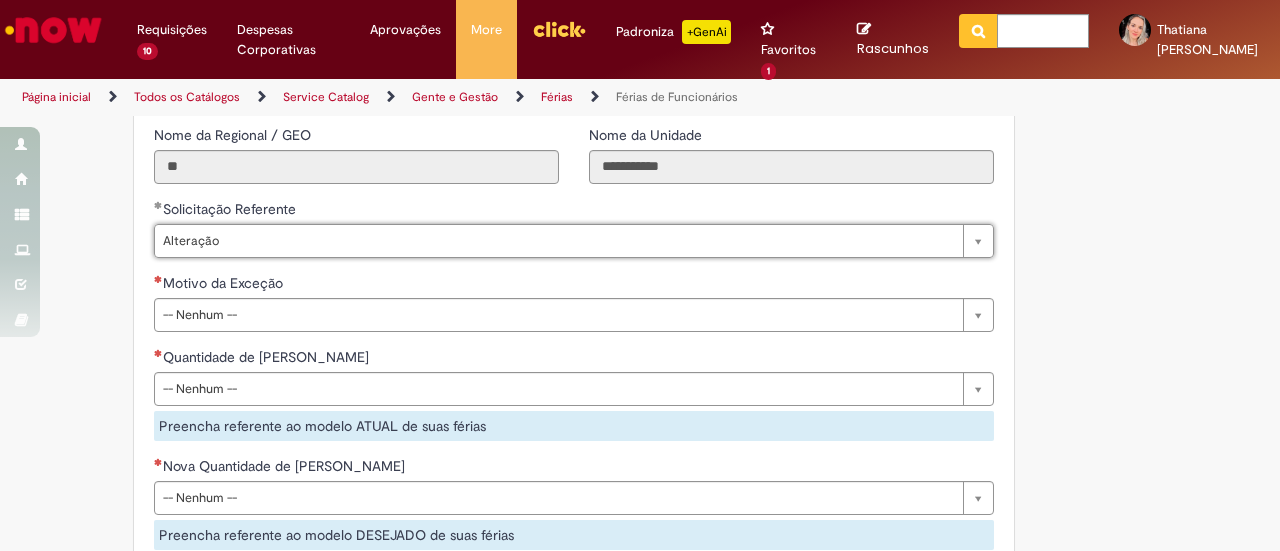 click on "Adicionar a Favoritos
Férias de Funcionários
Oferta destinada para esclarecimento de dúvidas e inclusões/exceções/cancelamentos de férias por exceções.
Utilize esta oferta:
Para ajustar, cancelar ou incluir férias com menos de 35 dias para o início;
Para fracionar suas férias em 03 períodos (se elegível);
Caso Click apresente alguma instabilidade no serviço de Férias que, mesmo após você abrir um  incidente  (e tiver evidência do número), não for corrigido por completo ou  em tempo de ajustar no próprio sistema;
> Para incluir, alterar ou cancelar Férias dentro do prazo de 35 dias de antecedência, é só acessar  Portal Click  > Você > Férias; > Para acessar a Diretriz de Férias, basta  clicar aqui
> Ficou com dúvidas sobre Férias via Termo? É só acessar a   FAQ – Fluxo de alteração de férias por exceção no Click Dúvidas Trabalhistas ." at bounding box center [640, -163] 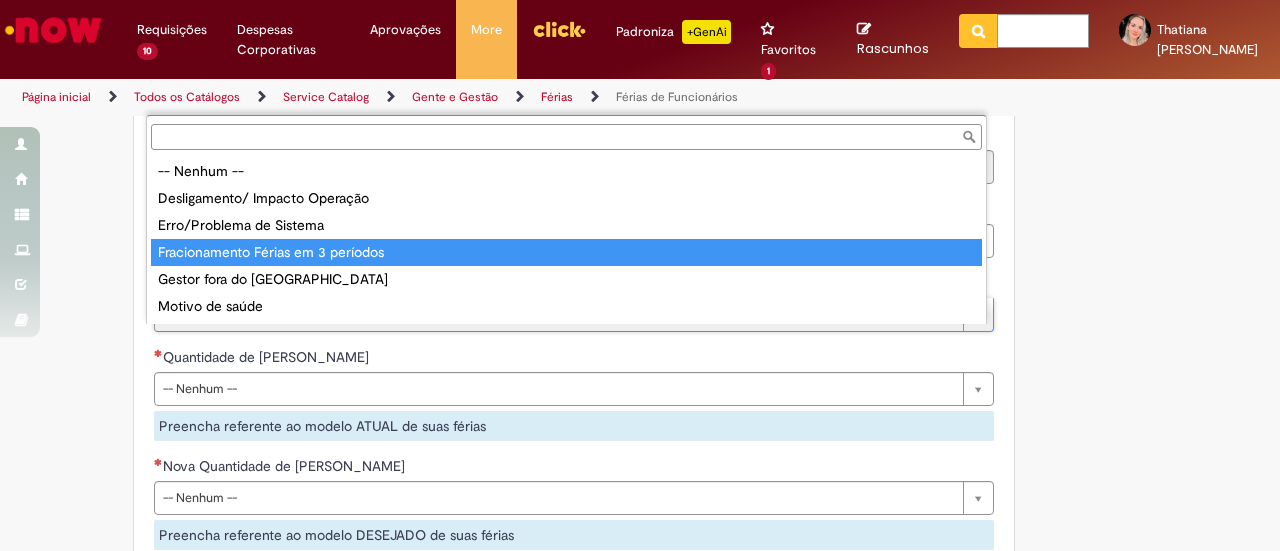 type on "**********" 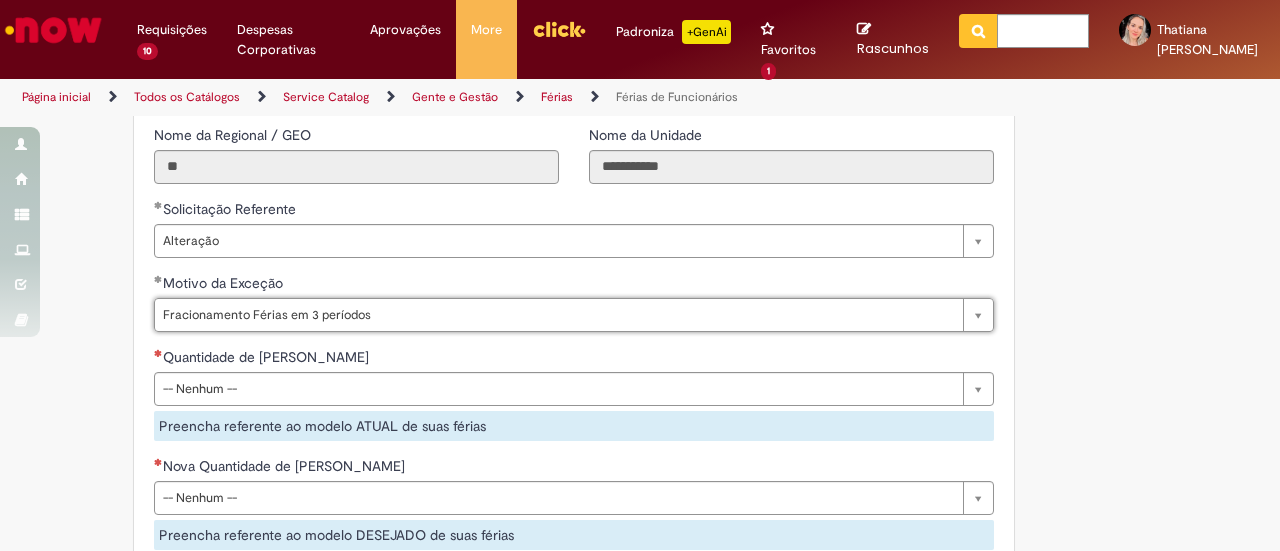 click on "Adicionar a Favoritos
Férias de Funcionários
Oferta destinada para esclarecimento de dúvidas e inclusões/exceções/cancelamentos de férias por exceções.
Utilize esta oferta:
Para ajustar, cancelar ou incluir férias com menos de 35 dias para o início;
Para fracionar suas férias em 03 períodos (se elegível);
Caso Click apresente alguma instabilidade no serviço de Férias que, mesmo após você abrir um  incidente  (e tiver evidência do número), não for corrigido por completo ou  em tempo de ajustar no próprio sistema;
> Para incluir, alterar ou cancelar Férias dentro do prazo de 35 dias de antecedência, é só acessar  Portal Click  > Você > Férias; > Para acessar a Diretriz de Férias, basta  clicar aqui
> Ficou com dúvidas sobre Férias via Termo? É só acessar a   FAQ – Fluxo de alteração de férias por exceção no Click  ou abrir chamado na oferta  ." at bounding box center (542, 175) 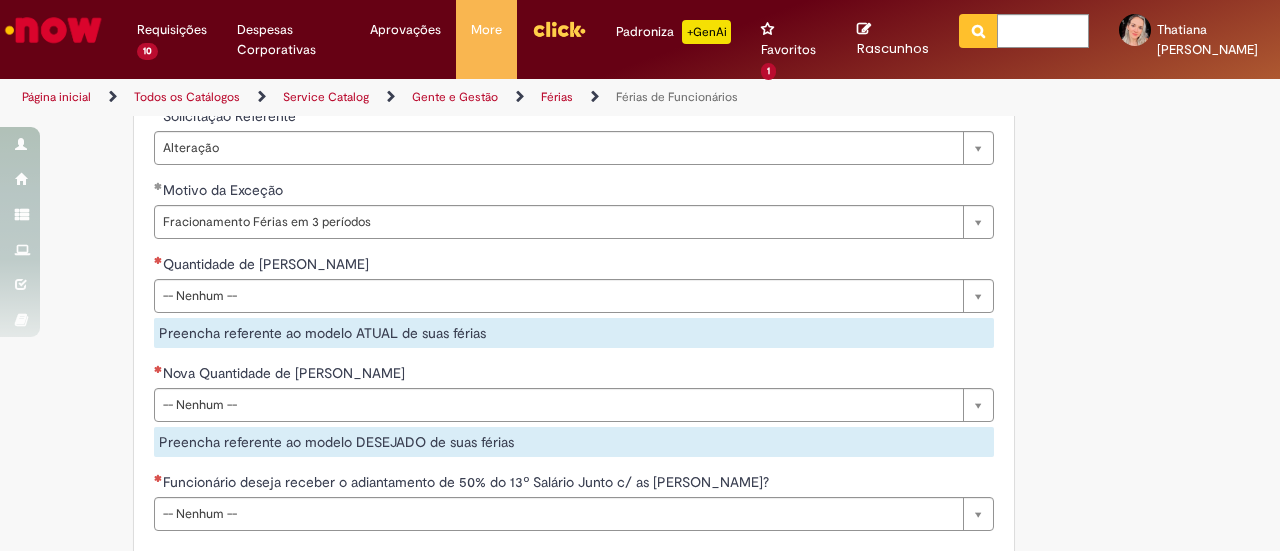 scroll, scrollTop: 1800, scrollLeft: 0, axis: vertical 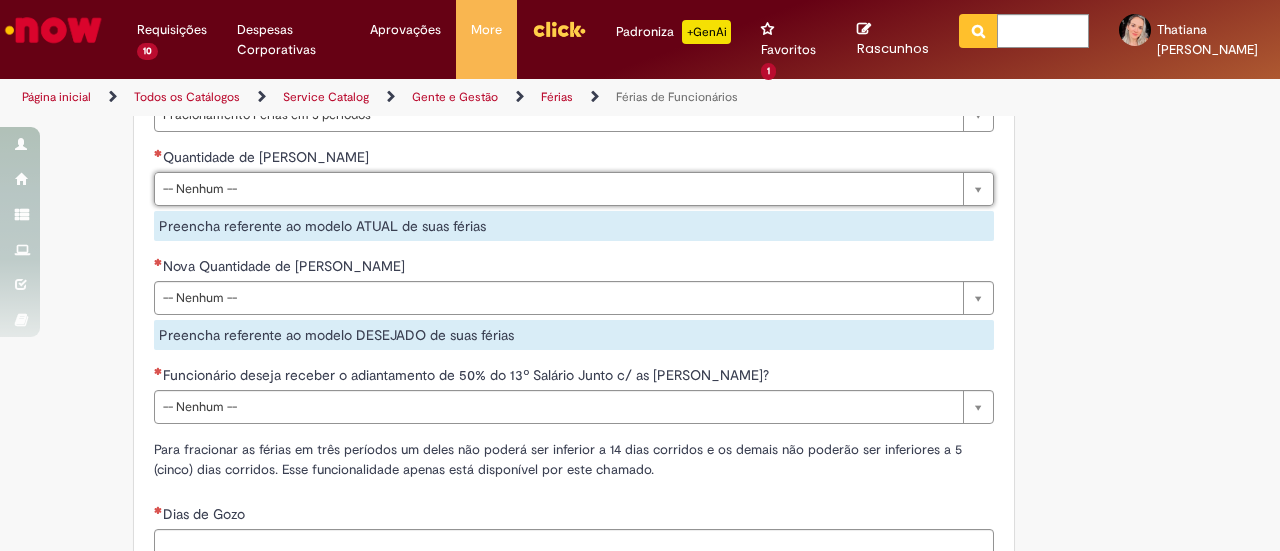 click on "Adicionar a Favoritos
Férias de Funcionários
Oferta destinada para esclarecimento de dúvidas e inclusões/exceções/cancelamentos de férias por exceções.
Utilize esta oferta:
Para ajustar, cancelar ou incluir férias com menos de 35 dias para o início;
Para fracionar suas férias em 03 períodos (se elegível);
Caso Click apresente alguma instabilidade no serviço de Férias que, mesmo após você abrir um  incidente  (e tiver evidência do número), não for corrigido por completo ou  em tempo de ajustar no próprio sistema;
> Para incluir, alterar ou cancelar Férias dentro do prazo de 35 dias de antecedência, é só acessar  Portal Click  > Você > Férias; > Para acessar a Diretriz de Férias, basta  clicar aqui
> Ficou com dúvidas sobre Férias via Termo? É só acessar a   FAQ – Fluxo de alteração de férias por exceção no Click  ou abrir chamado na oferta  ." at bounding box center (542, -25) 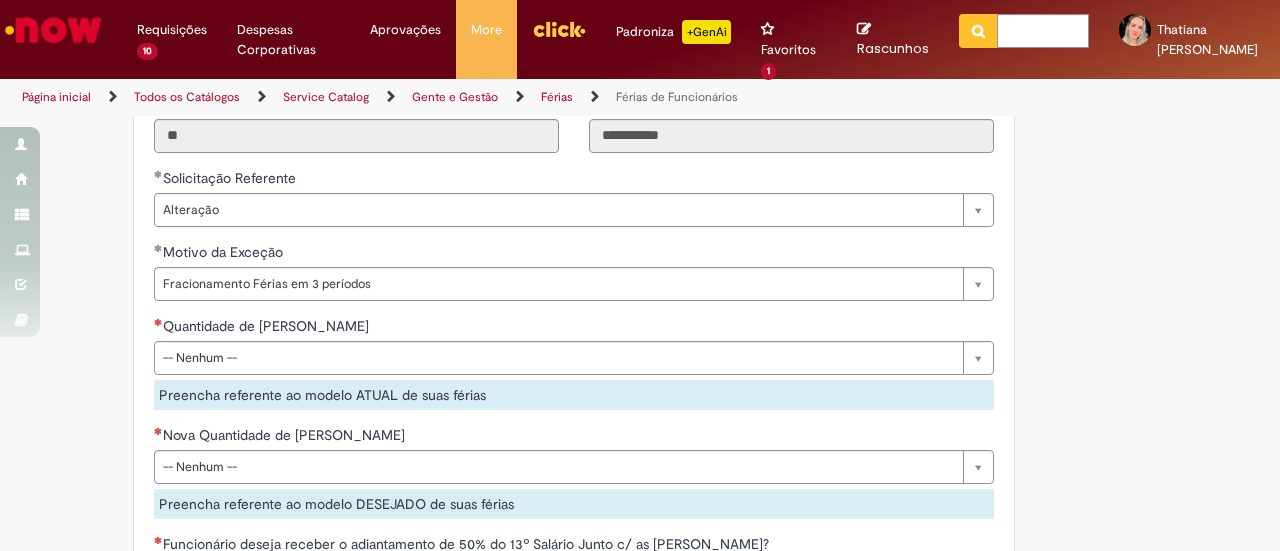 scroll, scrollTop: 1600, scrollLeft: 0, axis: vertical 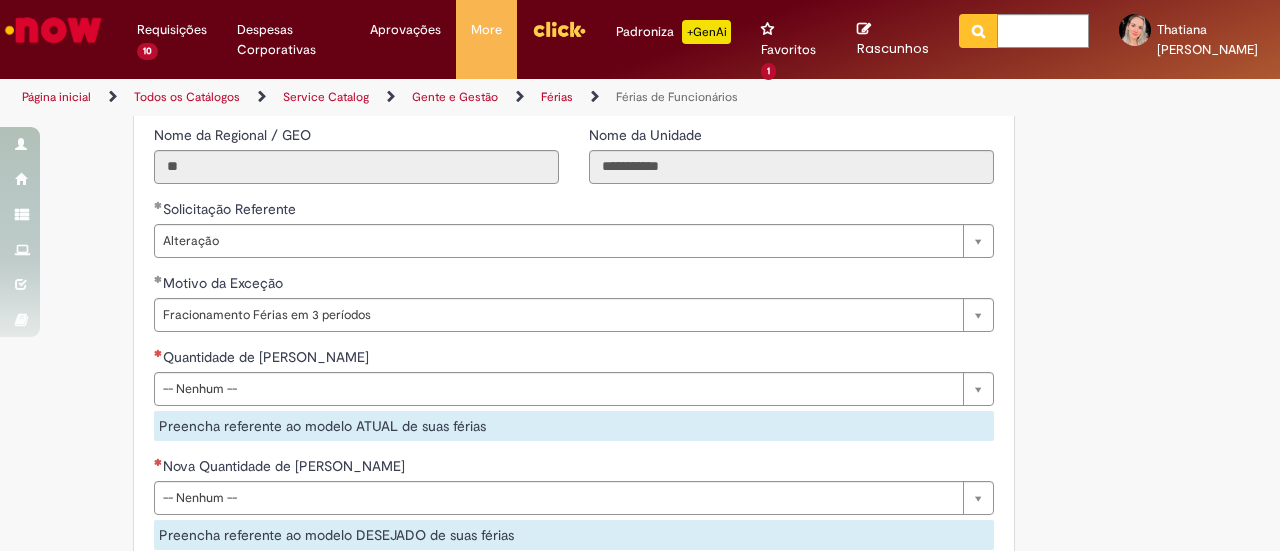 click on "Motivo da Exceção" at bounding box center (574, 285) 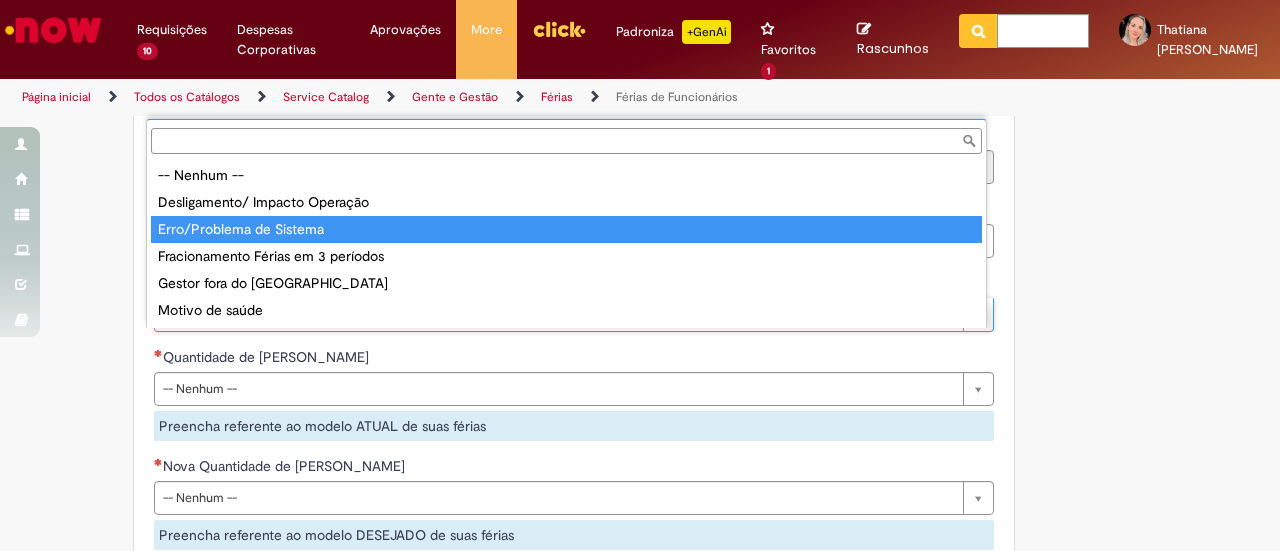 type on "**********" 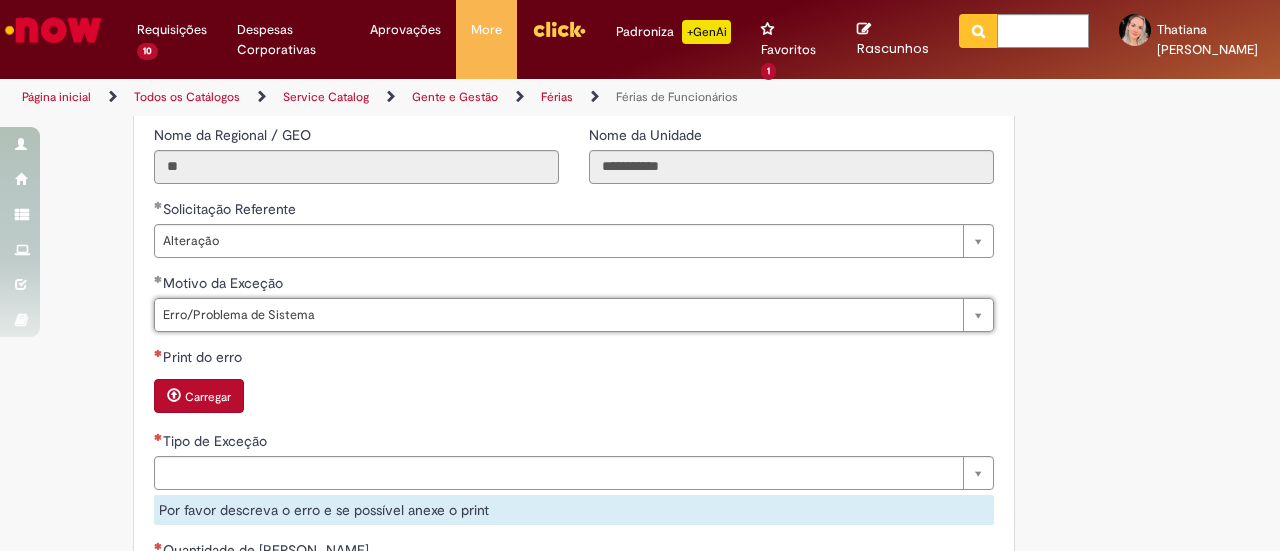 scroll, scrollTop: 0, scrollLeft: 162, axis: horizontal 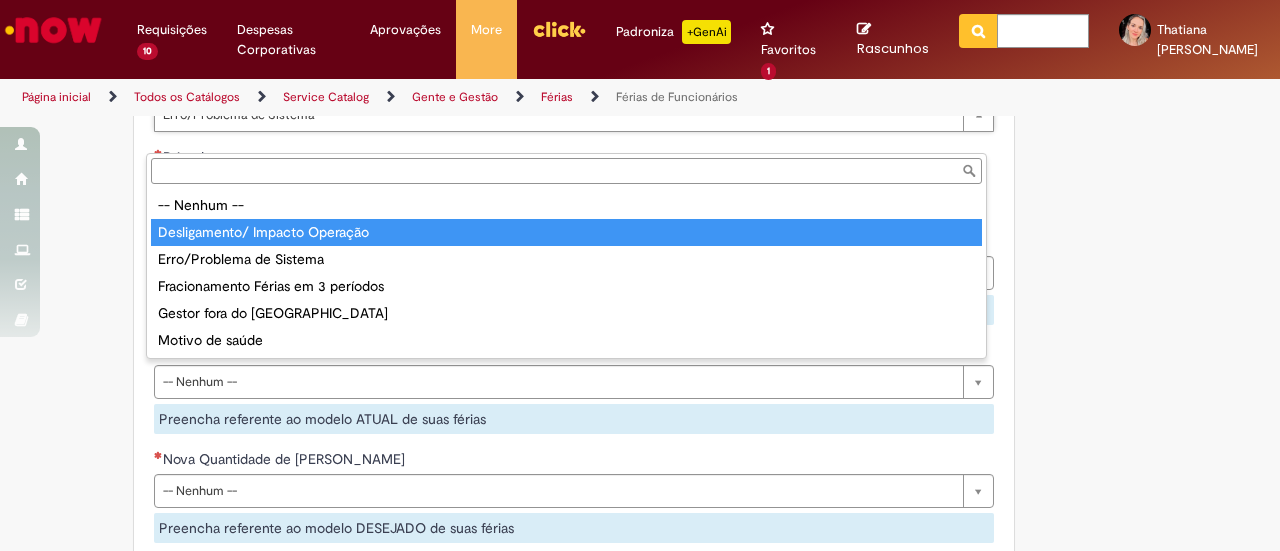 type on "**********" 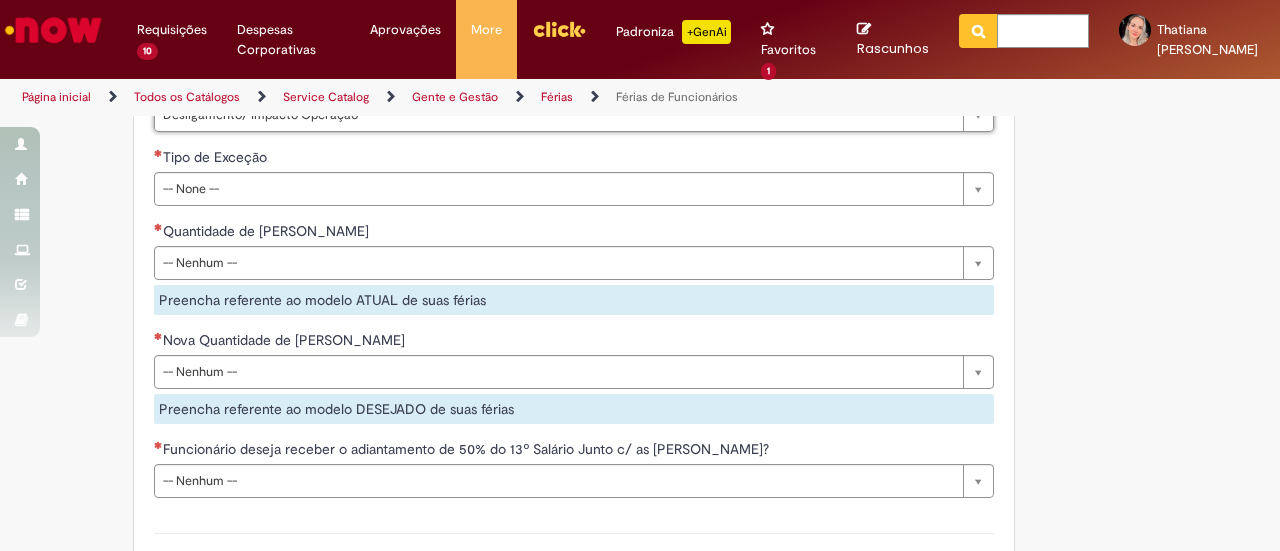 scroll, scrollTop: 0, scrollLeft: 162, axis: horizontal 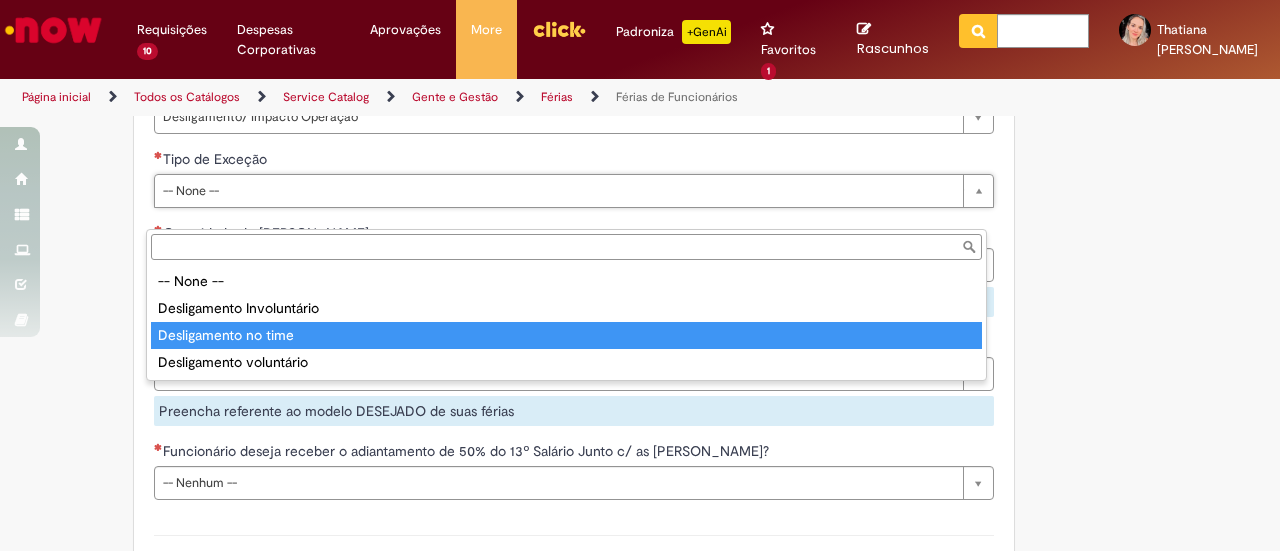 type on "**********" 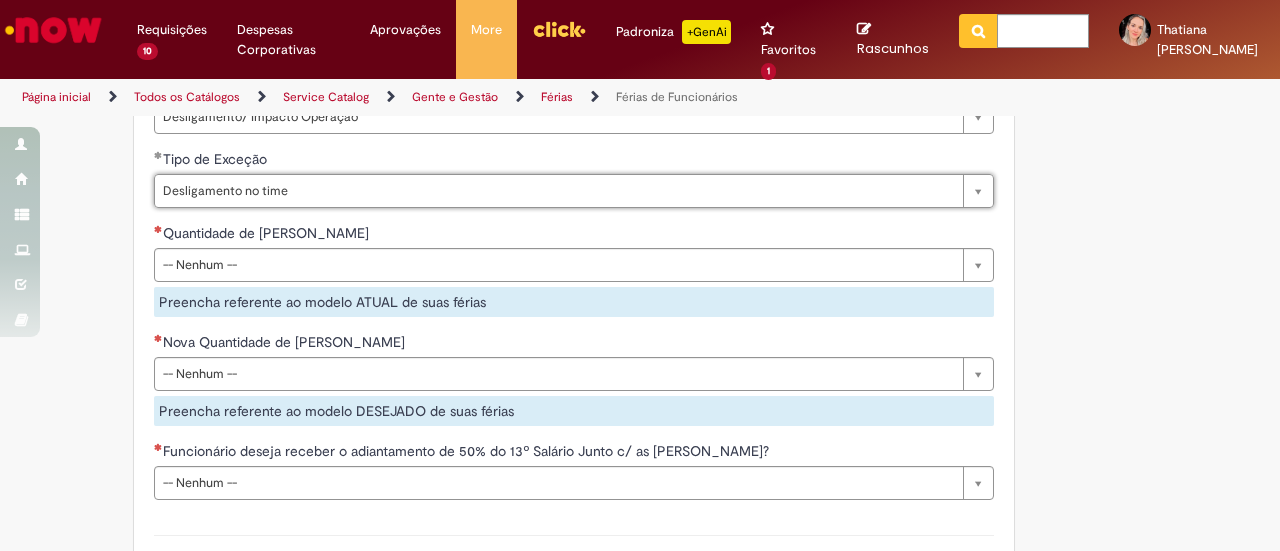 click on "Adicionar a Favoritos
Férias de Funcionários
Oferta destinada para esclarecimento de dúvidas e inclusões/exceções/cancelamentos de férias por exceções.
Utilize esta oferta:
Para ajustar, cancelar ou incluir férias com menos de 35 dias para o início;
Para fracionar suas férias em 03 períodos (se elegível);
Caso Click apresente alguma instabilidade no serviço de Férias que, mesmo após você abrir um  incidente  (e tiver evidência do número), não for corrigido por completo ou  em tempo de ajustar no próprio sistema;
> Para incluir, alterar ou cancelar Férias dentro do prazo de 35 dias de antecedência, é só acessar  Portal Click  > Você > Férias; > Para acessar a Diretriz de Férias, basta  clicar aqui
> Ficou com dúvidas sobre Férias via Termo? É só acessar a   FAQ – Fluxo de alteração de férias por exceção no Click  ou abrir chamado na oferta  ." at bounding box center [542, -324] 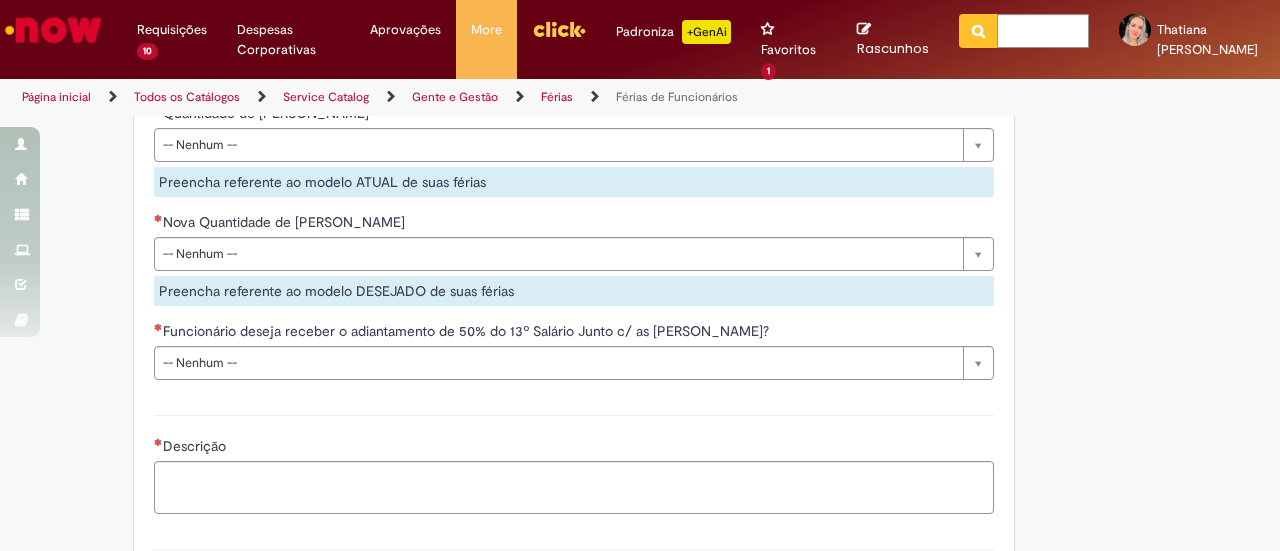 scroll, scrollTop: 1798, scrollLeft: 0, axis: vertical 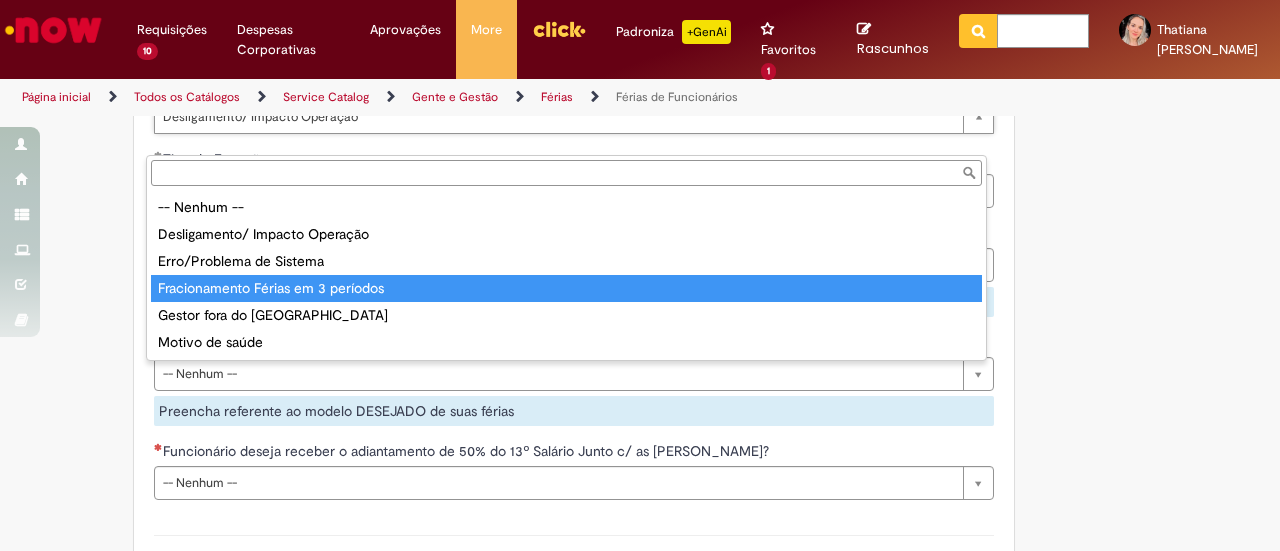 type on "**********" 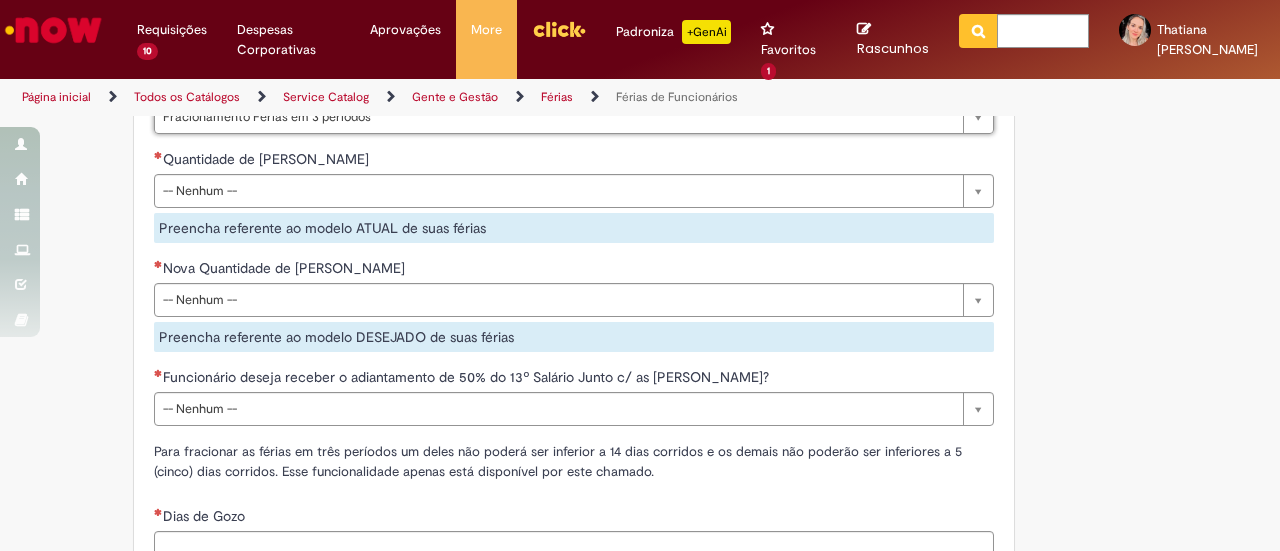 scroll, scrollTop: 0, scrollLeft: 210, axis: horizontal 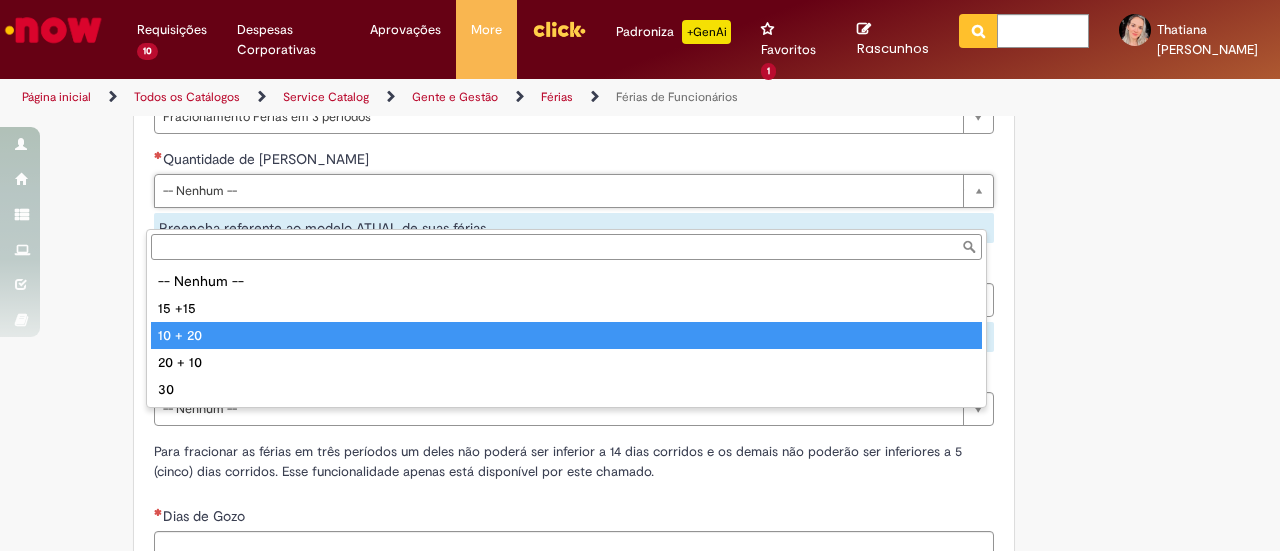 type on "*******" 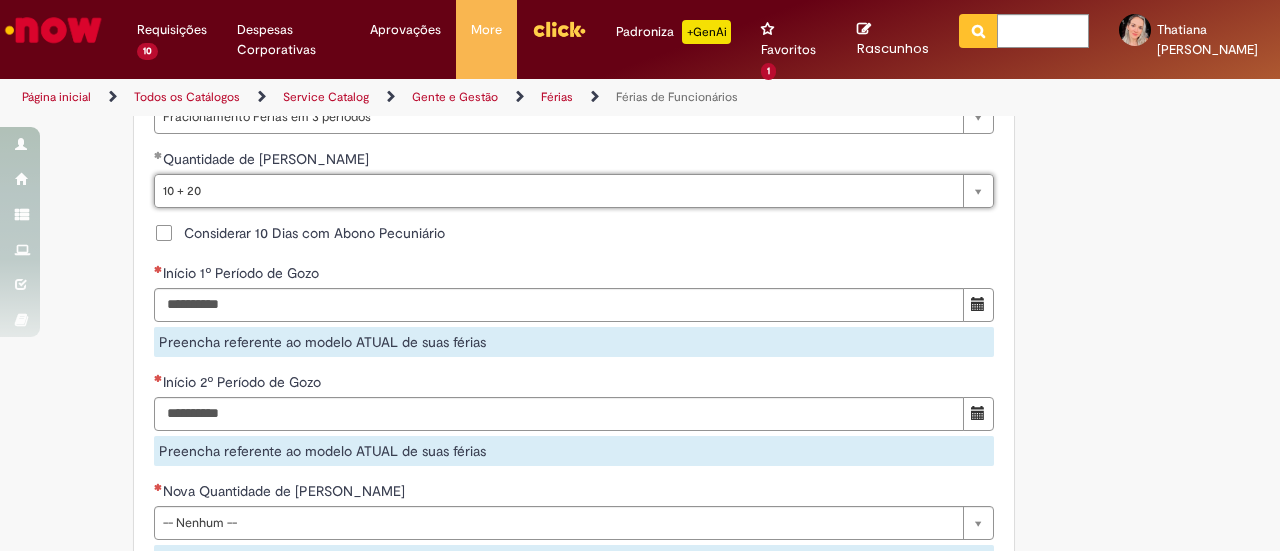 click on "Adicionar a Favoritos
Férias de Funcionários
Oferta destinada para esclarecimento de dúvidas e inclusões/exceções/cancelamentos de férias por exceções.
Utilize esta oferta:
Para ajustar, cancelar ou incluir férias com menos de 35 dias para o início;
Para fracionar suas férias em 03 períodos (se elegível);
Caso Click apresente alguma instabilidade no serviço de Férias que, mesmo após você abrir um  incidente  (e tiver evidência do número), não for corrigido por completo ou  em tempo de ajustar no próprio sistema;
> Para incluir, alterar ou cancelar Férias dentro do prazo de 35 dias de antecedência, é só acessar  Portal Click  > Você > Férias; > Para acessar a Diretriz de Férias, basta  clicar aqui
> Ficou com dúvidas sobre Férias via Termo? É só acessar a   FAQ – Fluxo de alteração de férias por exceção no Click Dúvidas Trabalhistas ." at bounding box center (640, 88) 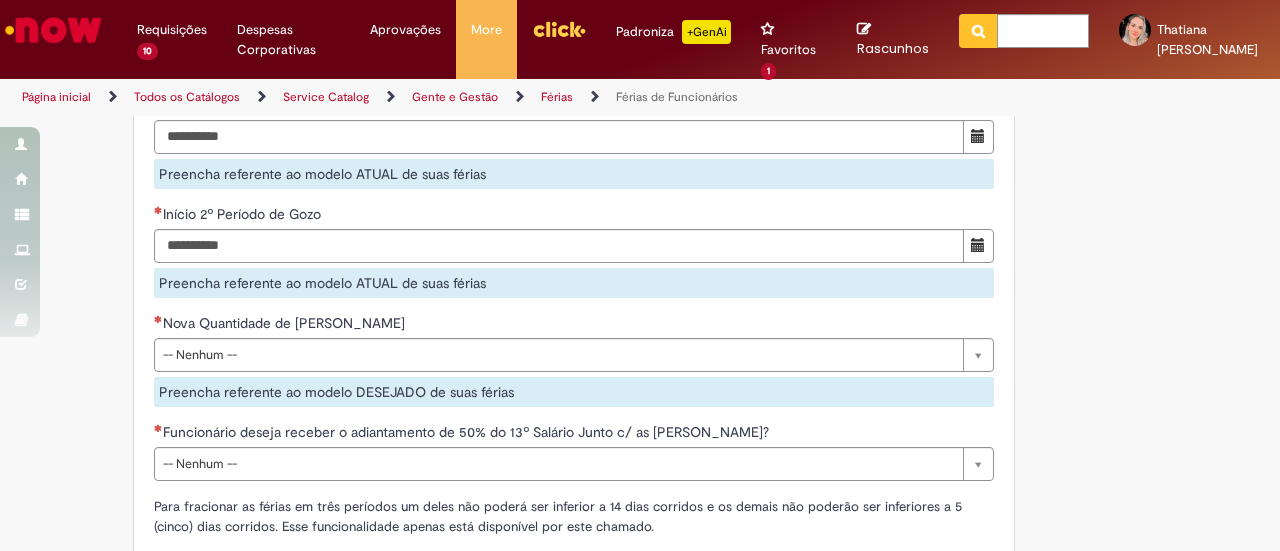 scroll, scrollTop: 1998, scrollLeft: 0, axis: vertical 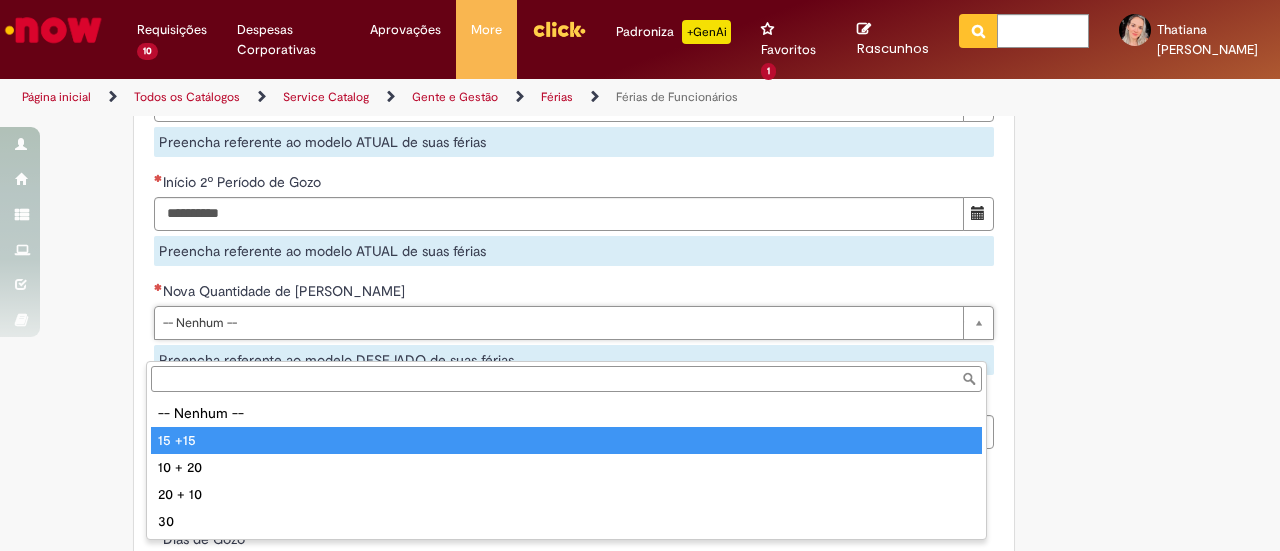 type on "******" 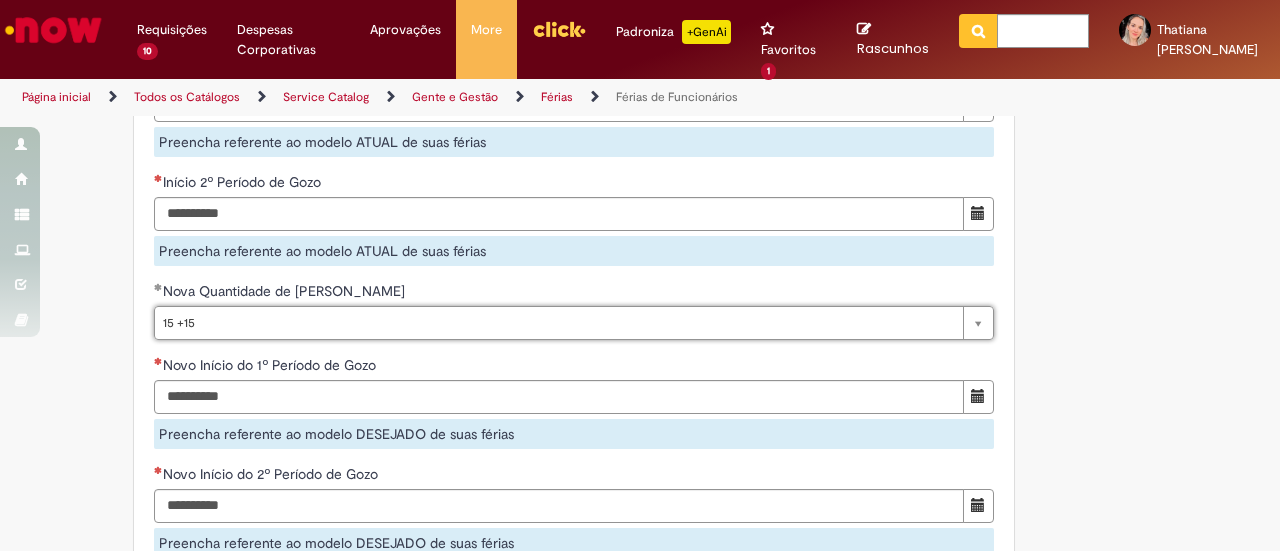 click on "Adicionar a Favoritos
Férias de Funcionários
Oferta destinada para esclarecimento de dúvidas e inclusões/exceções/cancelamentos de férias por exceções.
Utilize esta oferta:
Para ajustar, cancelar ou incluir férias com menos de 35 dias para o início;
Para fracionar suas férias em 03 períodos (se elegível);
Caso Click apresente alguma instabilidade no serviço de Férias que, mesmo após você abrir um  incidente  (e tiver evidência do número), não for corrigido por completo ou  em tempo de ajustar no próprio sistema;
> Para incluir, alterar ou cancelar Férias dentro do prazo de 35 dias de antecedência, é só acessar  Portal Click  > Você > Férias; > Para acessar a Diretriz de Férias, basta  clicar aqui
> Ficou com dúvidas sobre Férias via Termo? É só acessar a   FAQ – Fluxo de alteração de férias por exceção no Click Dúvidas Trabalhistas ." at bounding box center [640, -20] 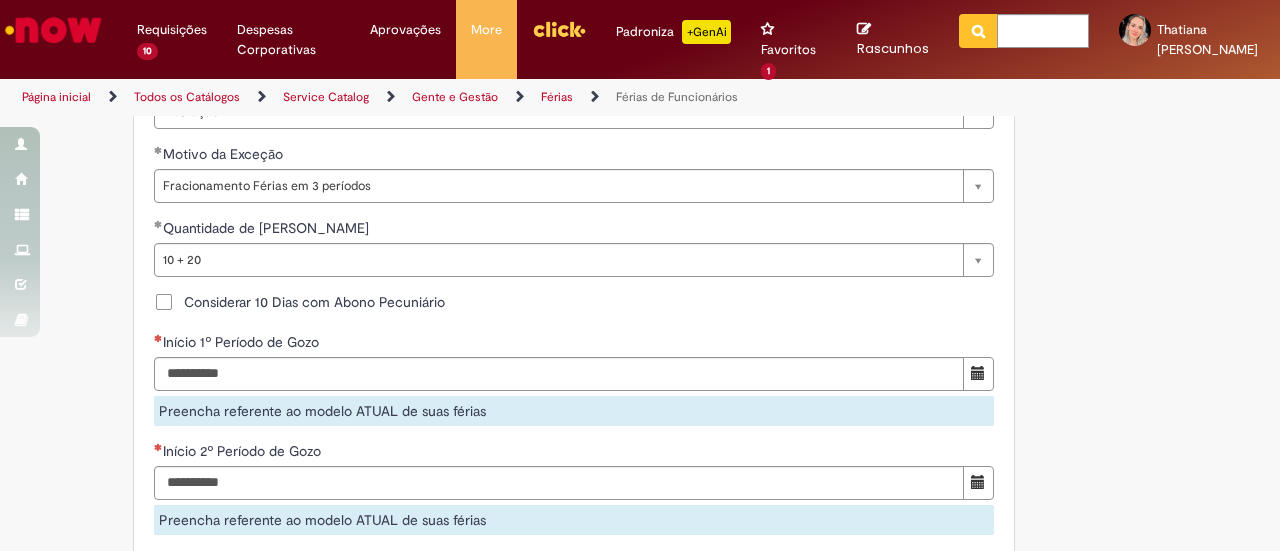 scroll, scrollTop: 1698, scrollLeft: 0, axis: vertical 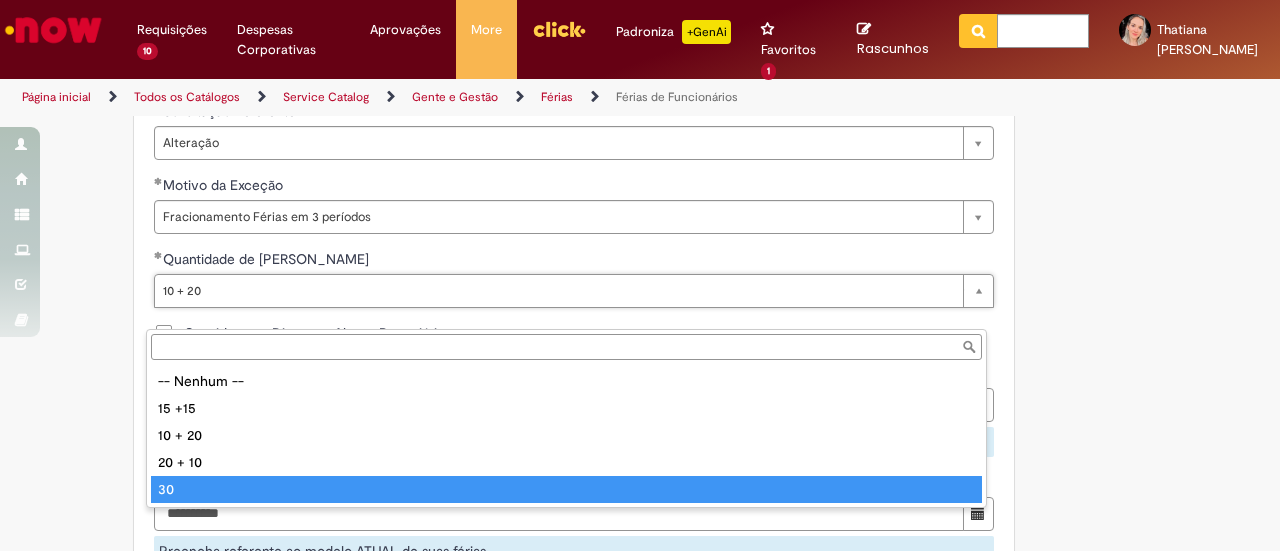 type on "**" 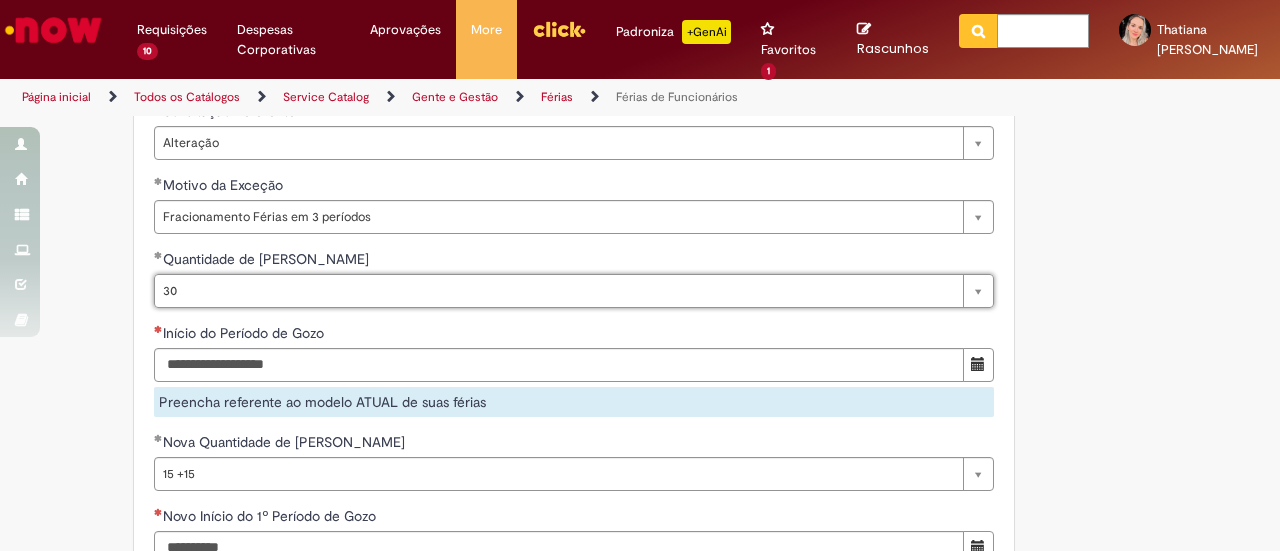 scroll, scrollTop: 0, scrollLeft: 14, axis: horizontal 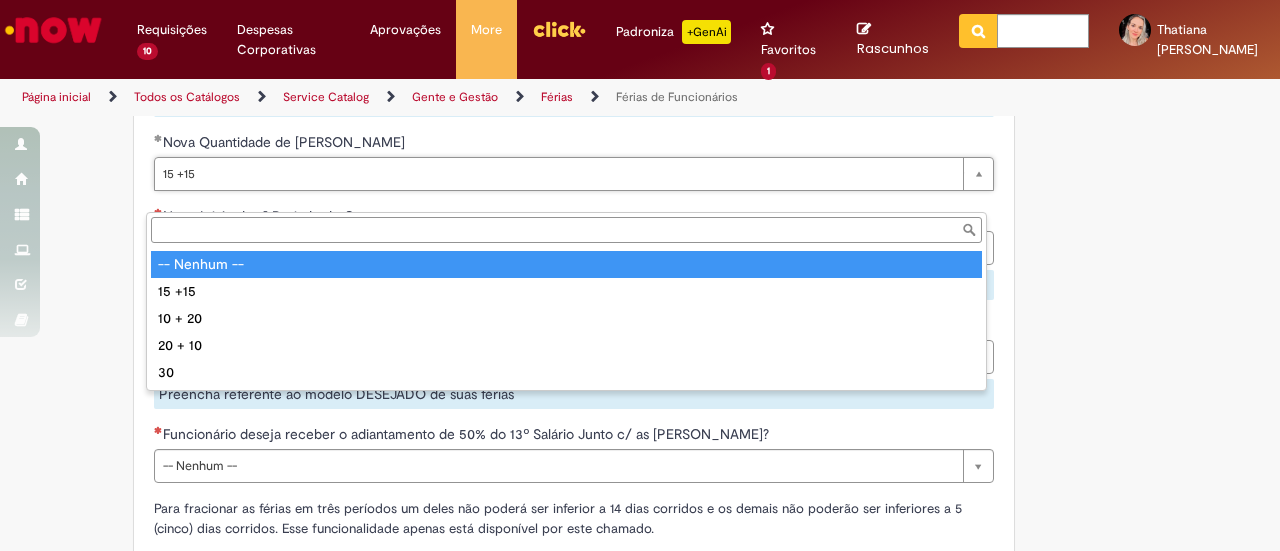type on "**********" 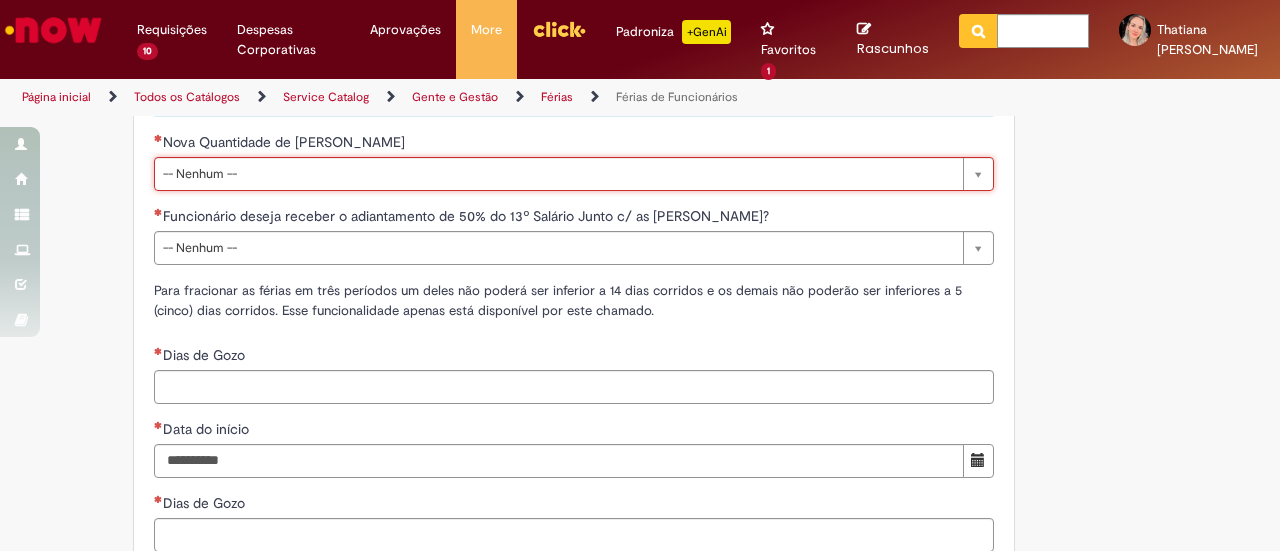 scroll, scrollTop: 0, scrollLeft: 35, axis: horizontal 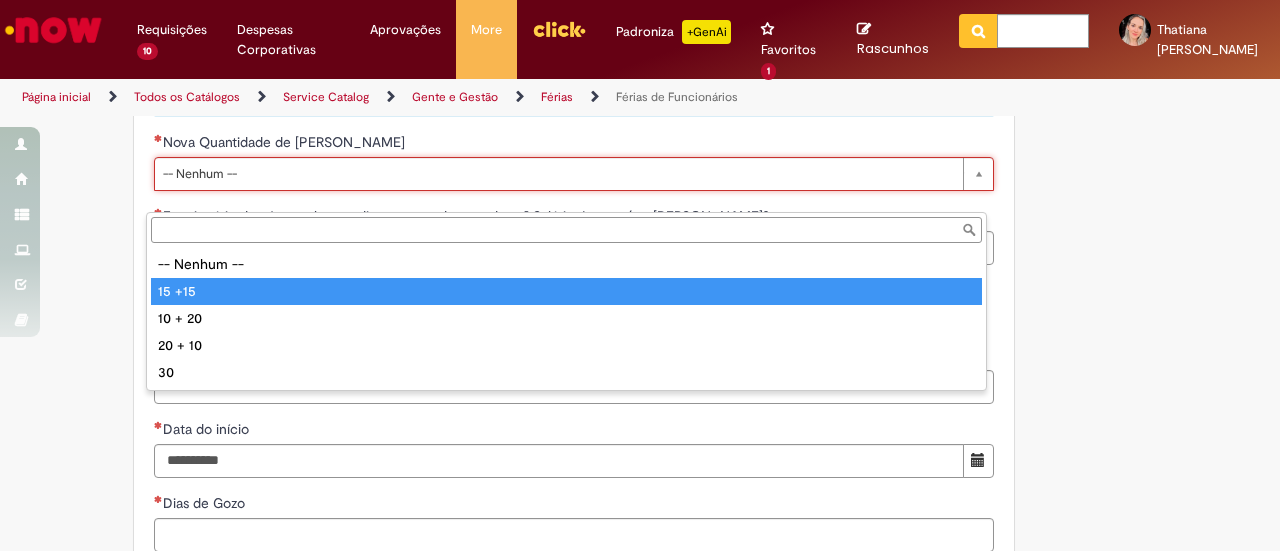 type on "******" 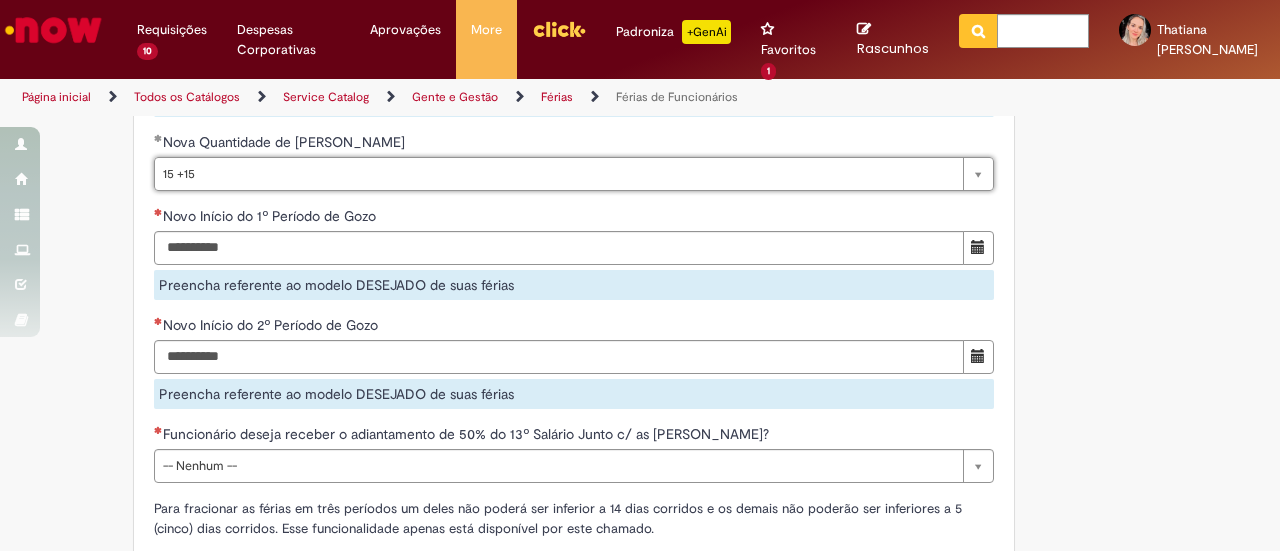 scroll, scrollTop: 0, scrollLeft: 35, axis: horizontal 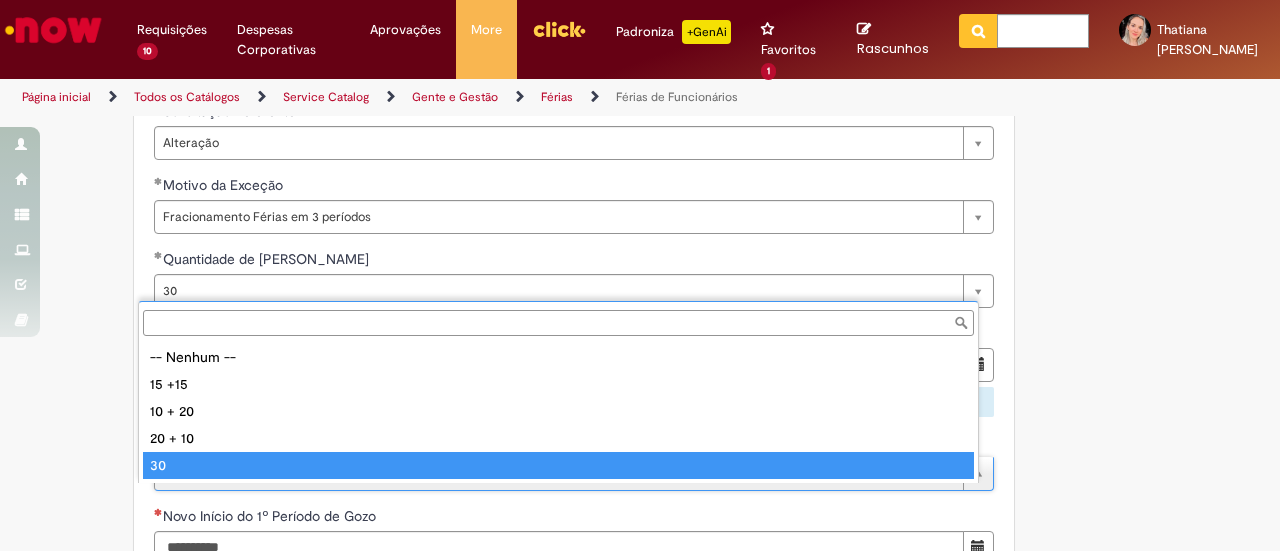 type on "**" 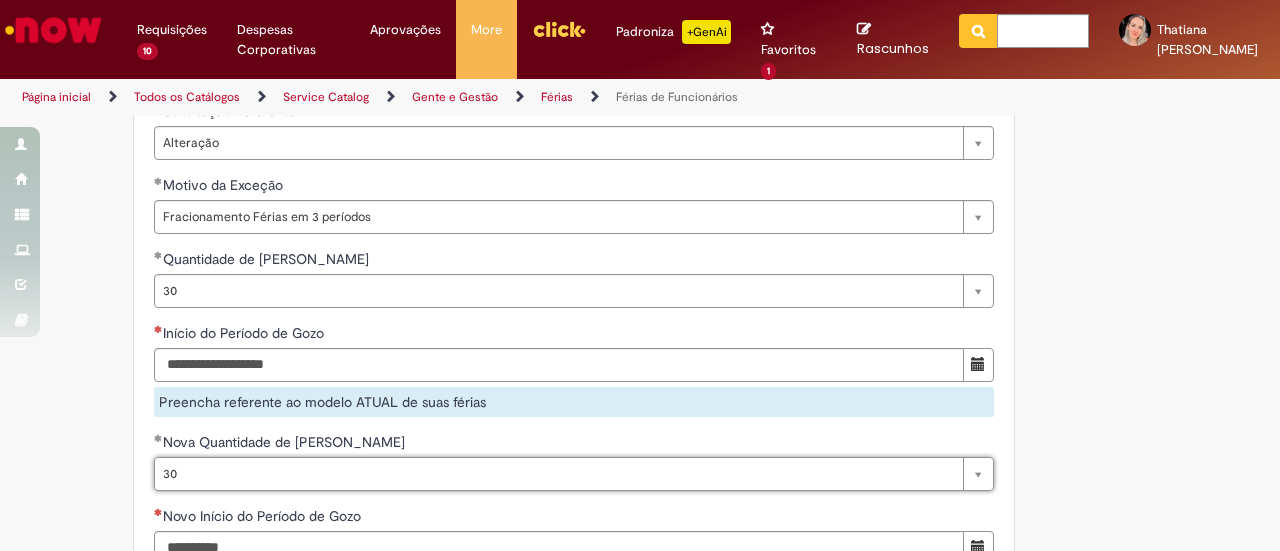scroll, scrollTop: 0, scrollLeft: 0, axis: both 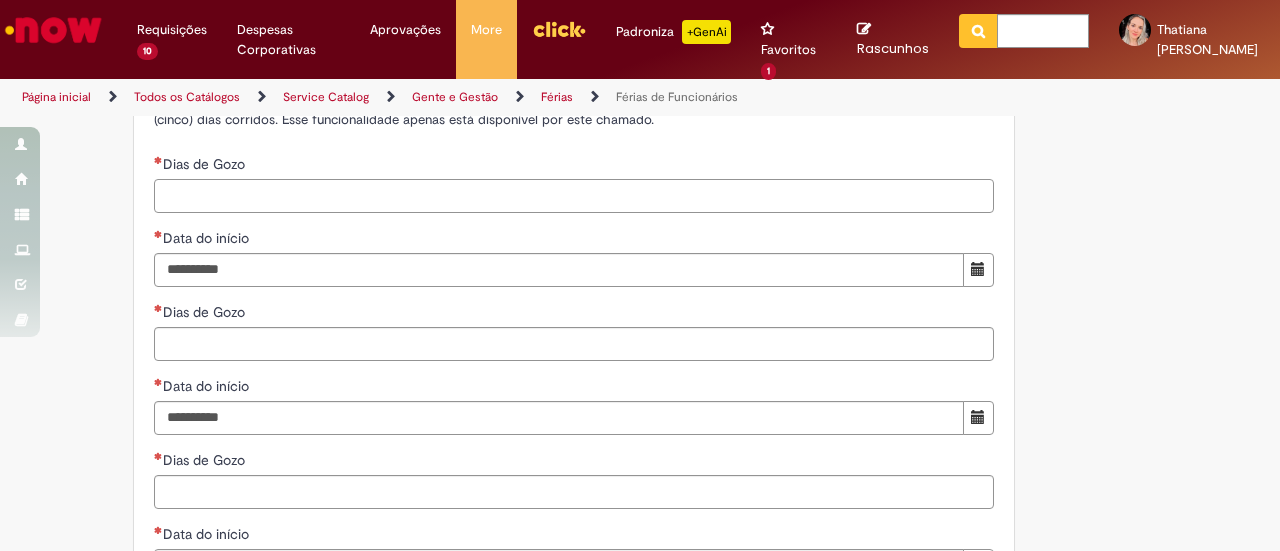 click on "Dias de Gozo" at bounding box center [574, 196] 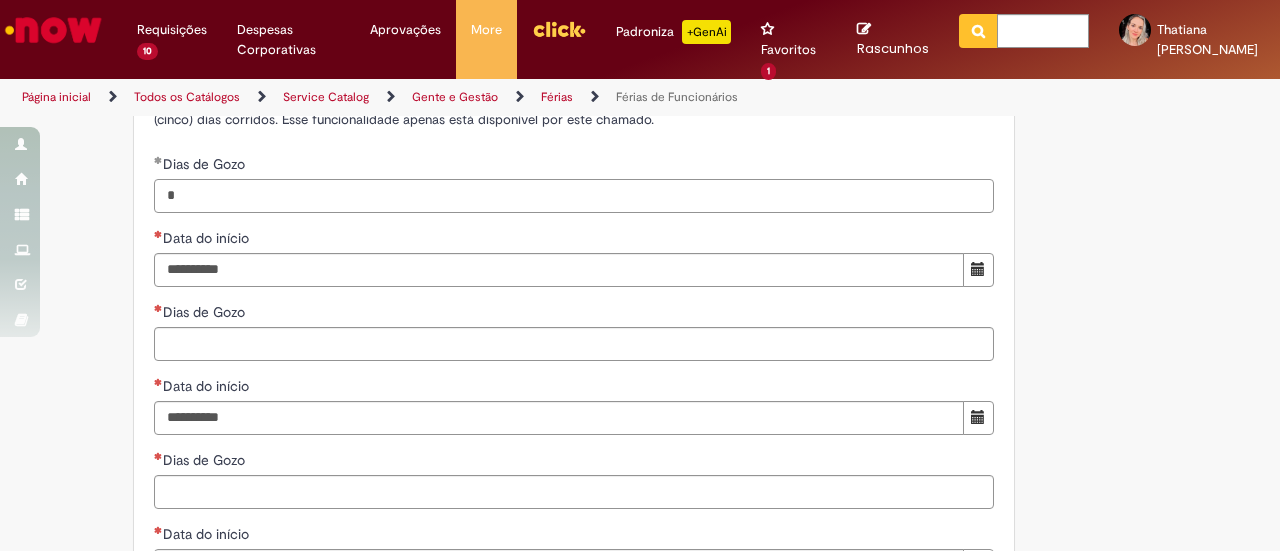 type on "*" 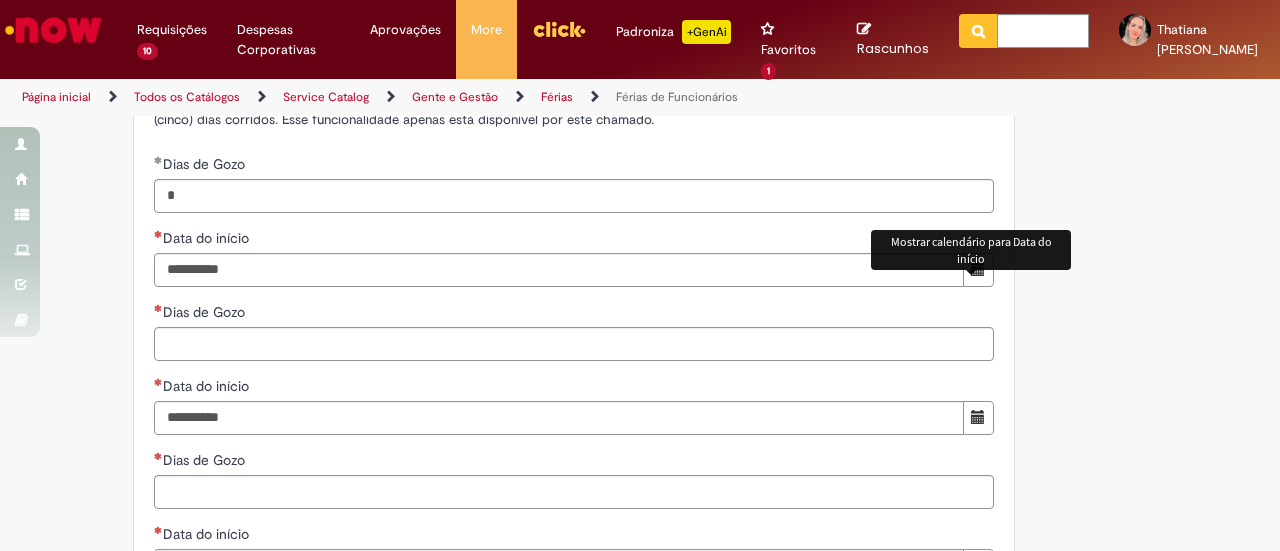 click at bounding box center (978, 269) 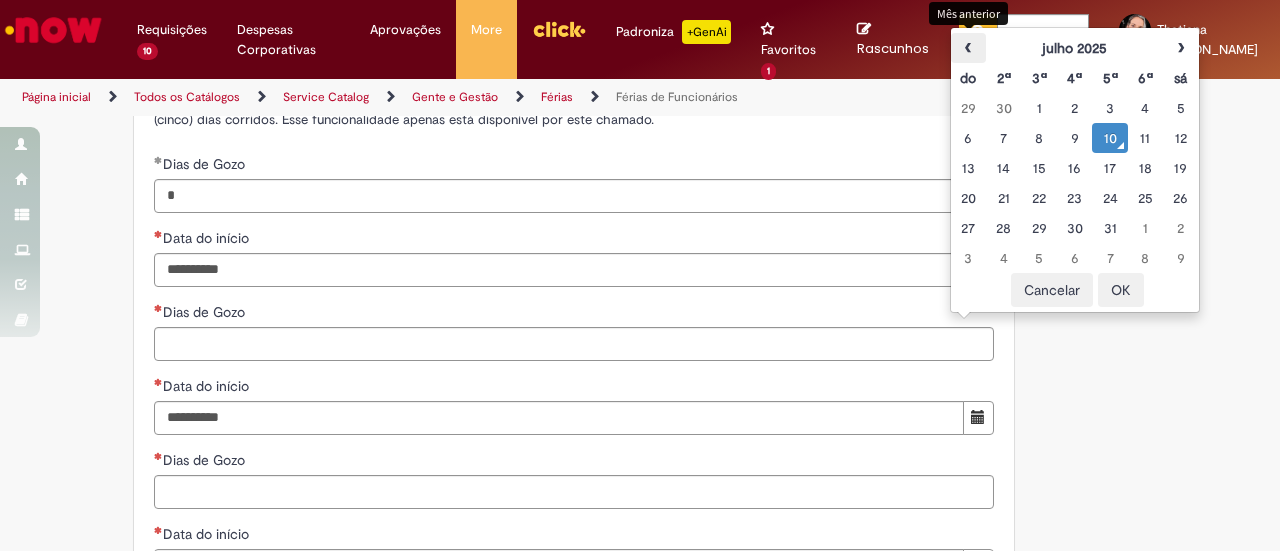 click on "‹" at bounding box center (968, 48) 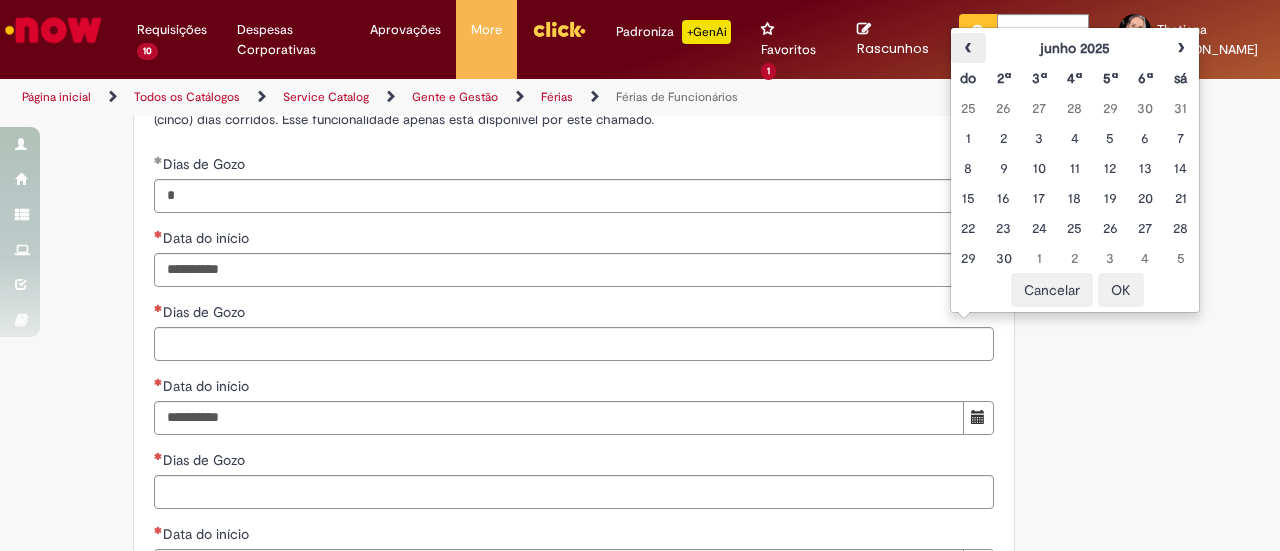 click on "‹" at bounding box center (968, 48) 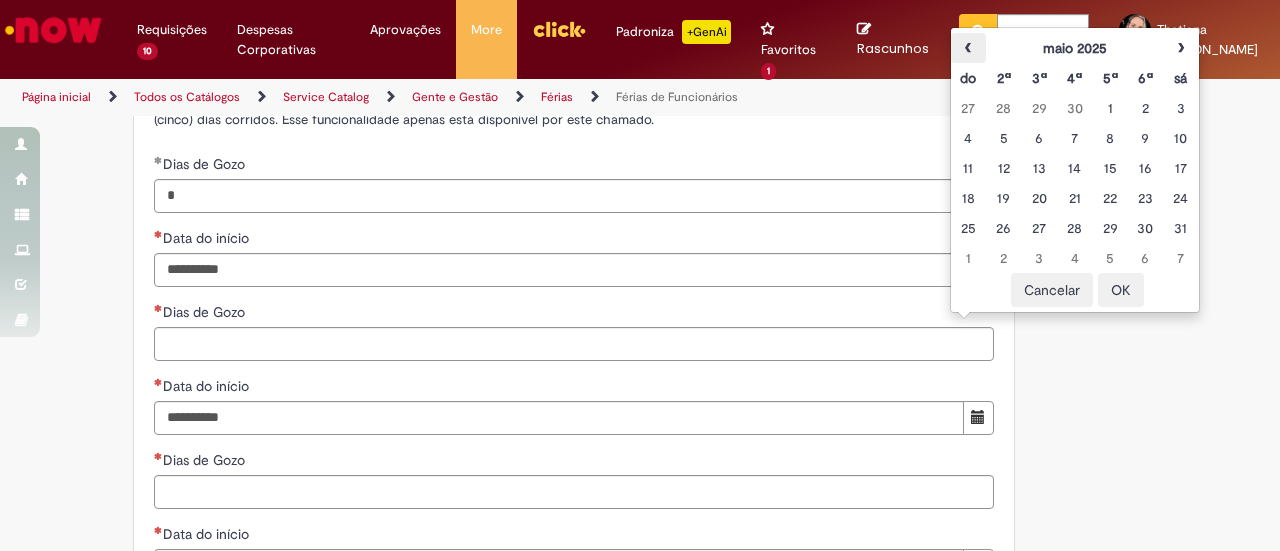click on "‹" at bounding box center [968, 48] 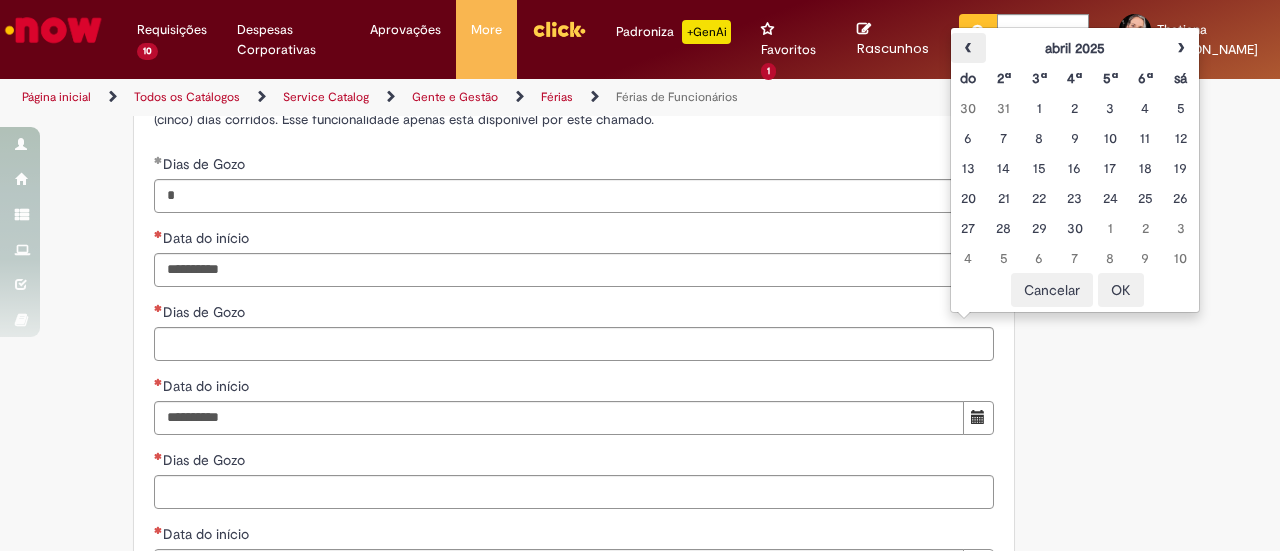 click on "‹" at bounding box center [968, 48] 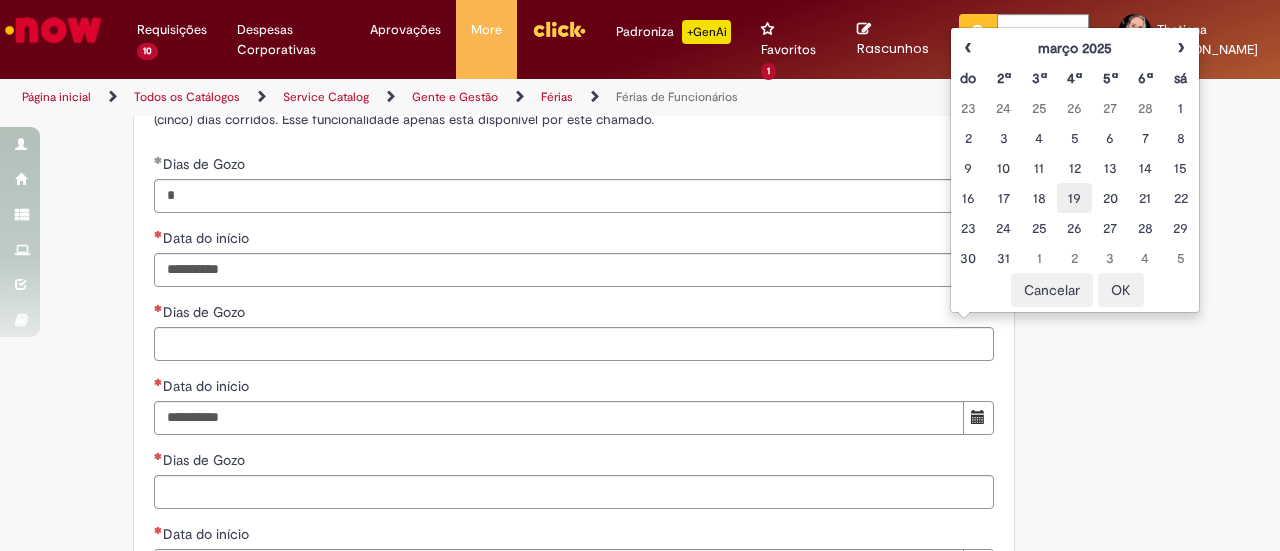 click on "19" at bounding box center (1074, 198) 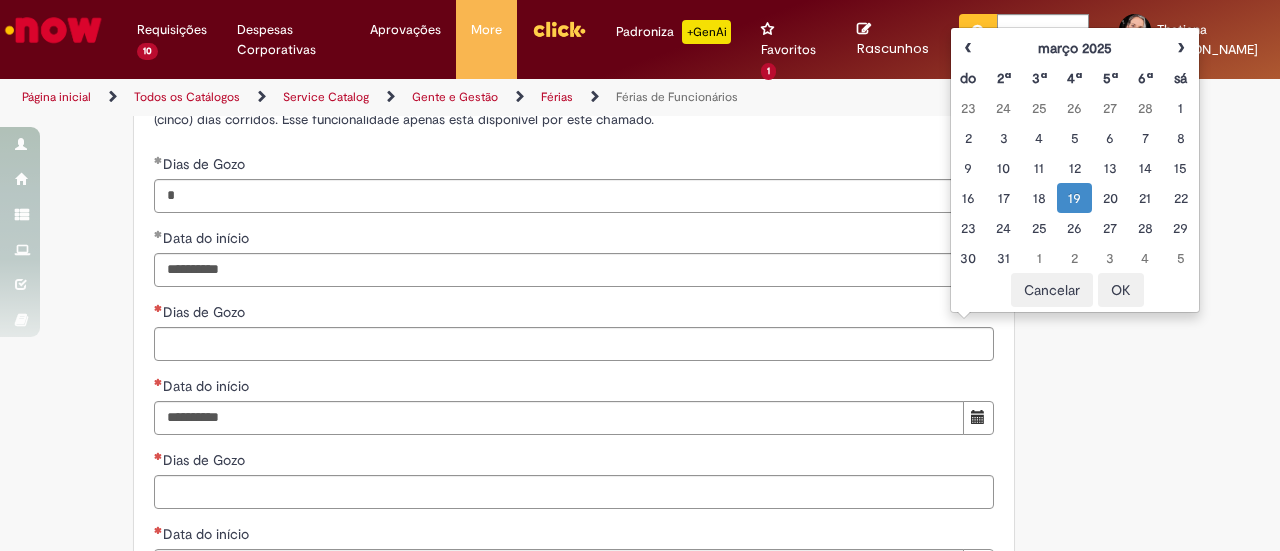 click on "OK" at bounding box center (1121, 290) 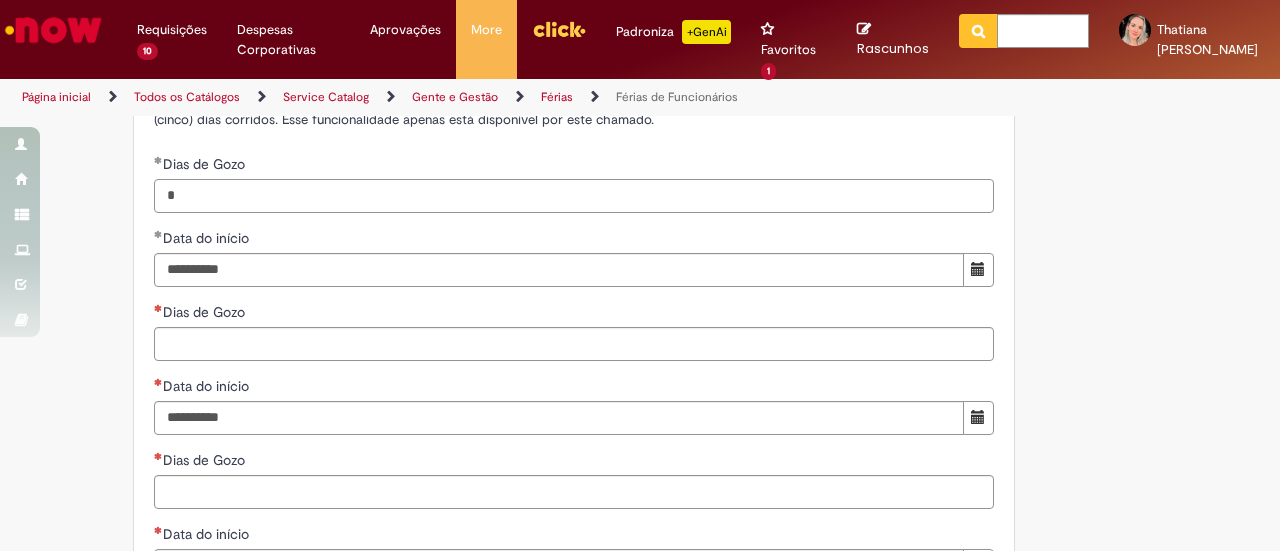 drag, startPoint x: 185, startPoint y: 213, endPoint x: 138, endPoint y: 211, distance: 47.042534 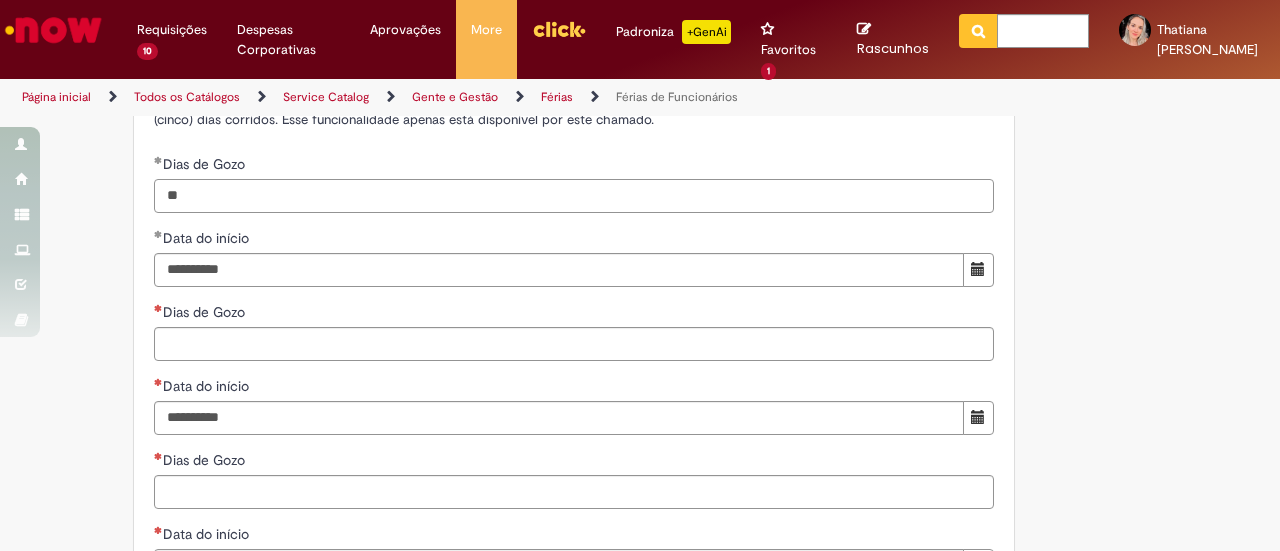 type on "**" 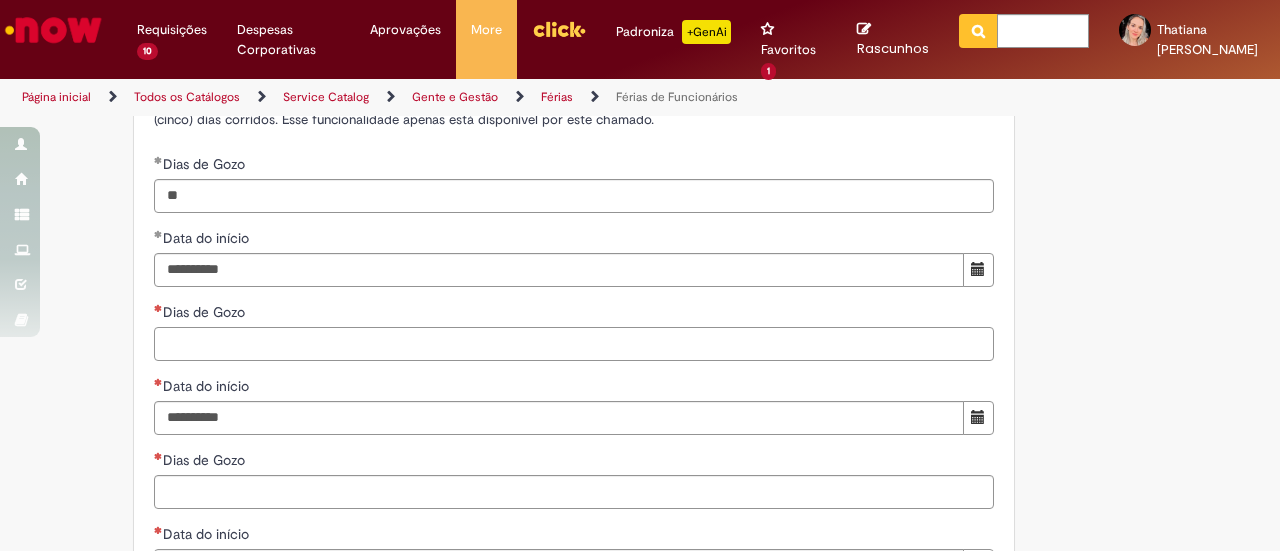 click on "Dias de Gozo" at bounding box center (574, 344) 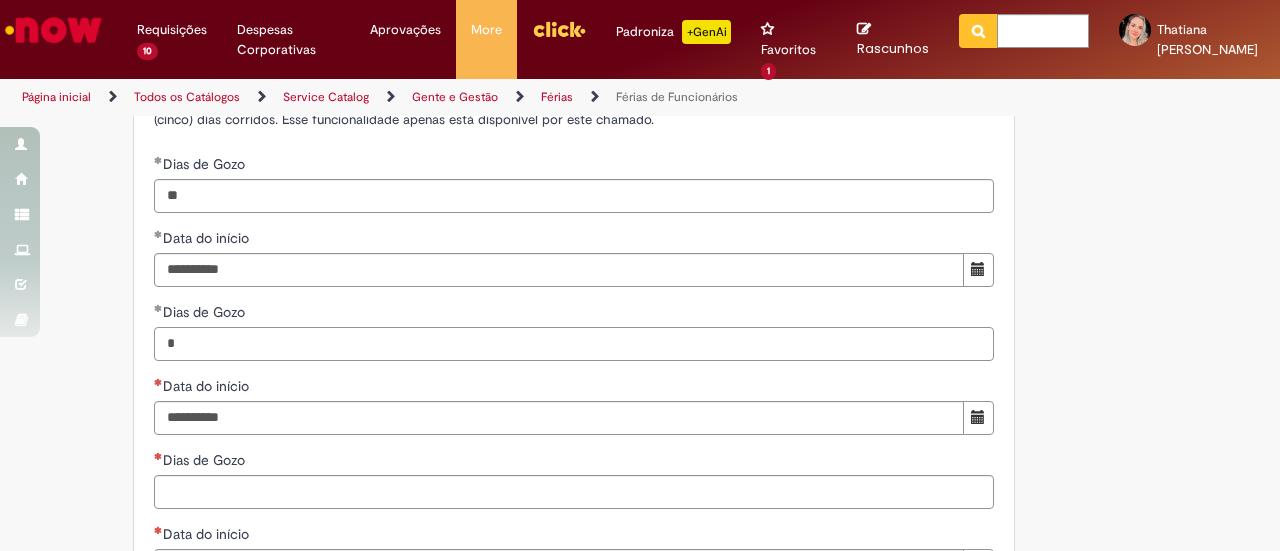 type on "*" 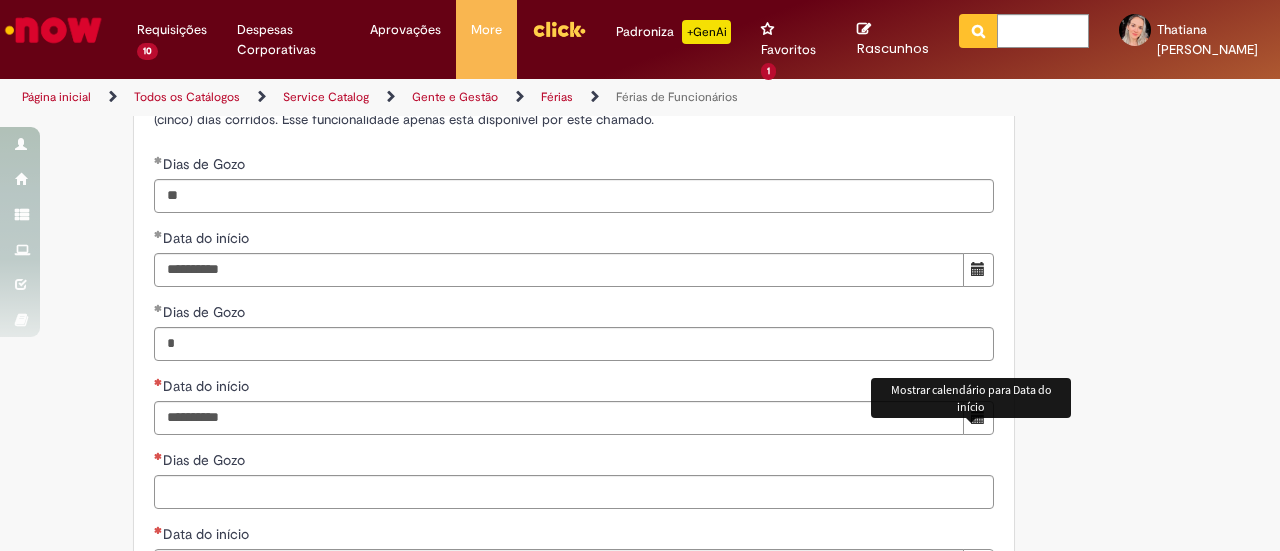 click at bounding box center (978, 417) 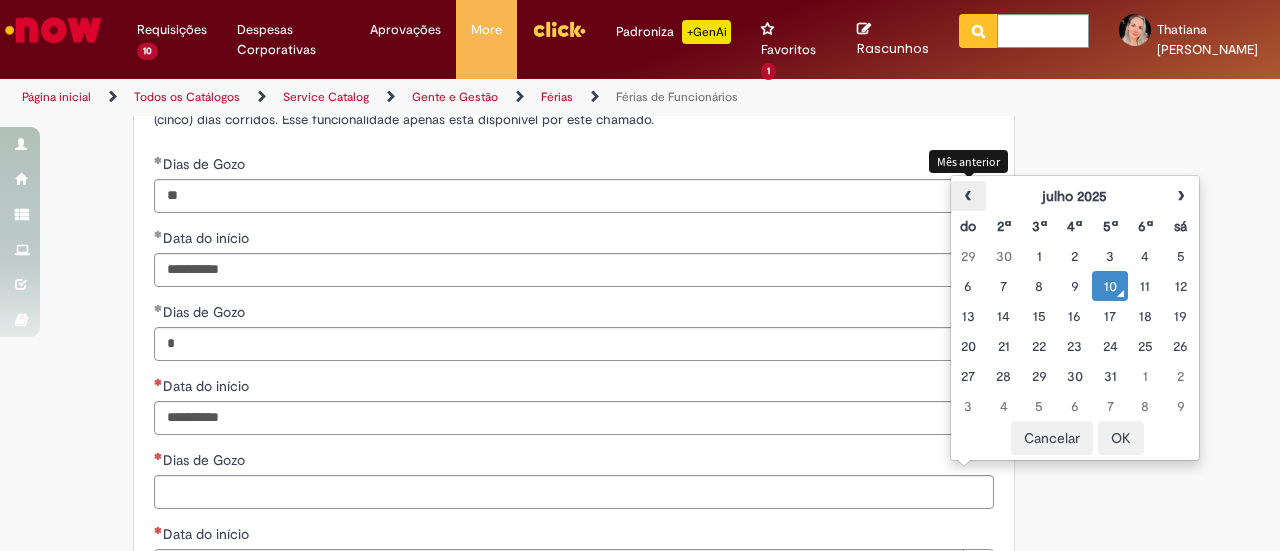 click on "‹" at bounding box center [968, 196] 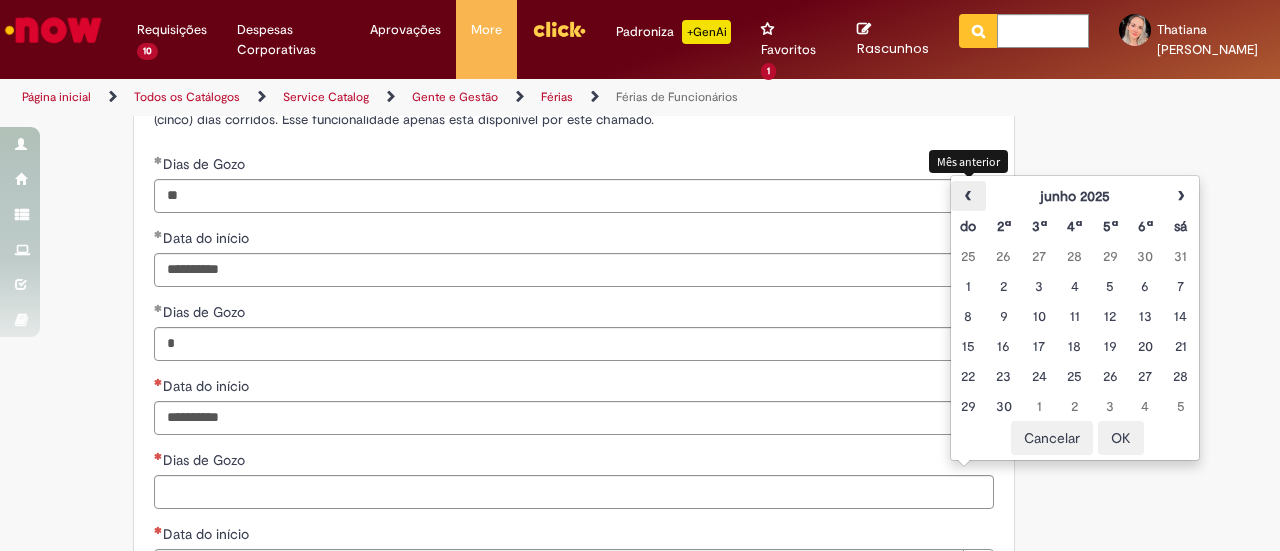 click on "‹" at bounding box center (968, 196) 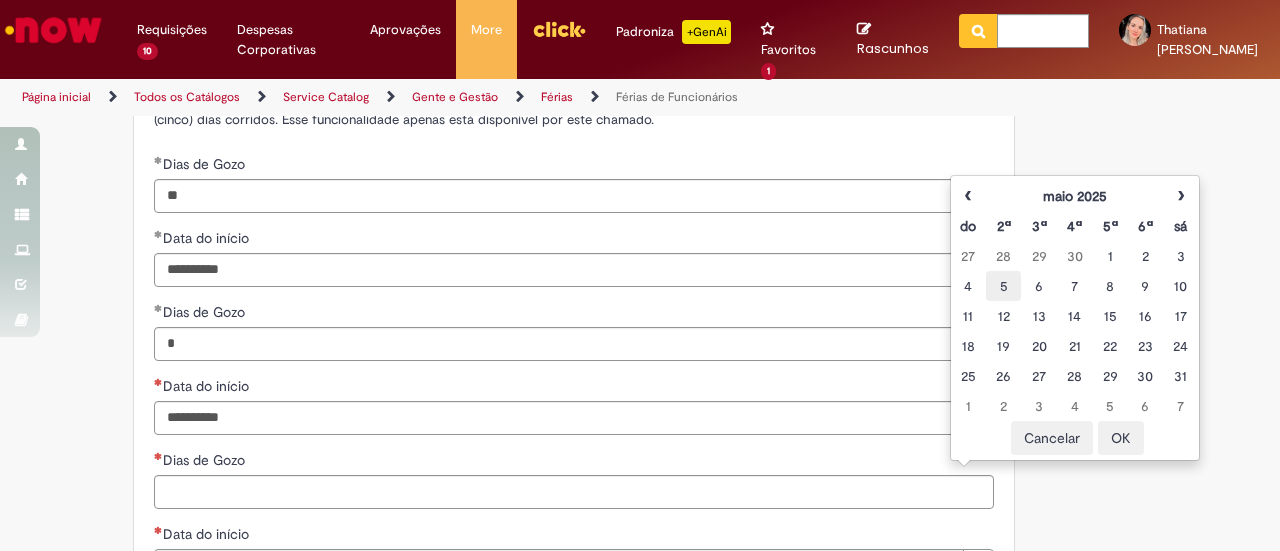 click on "5" at bounding box center [1003, 286] 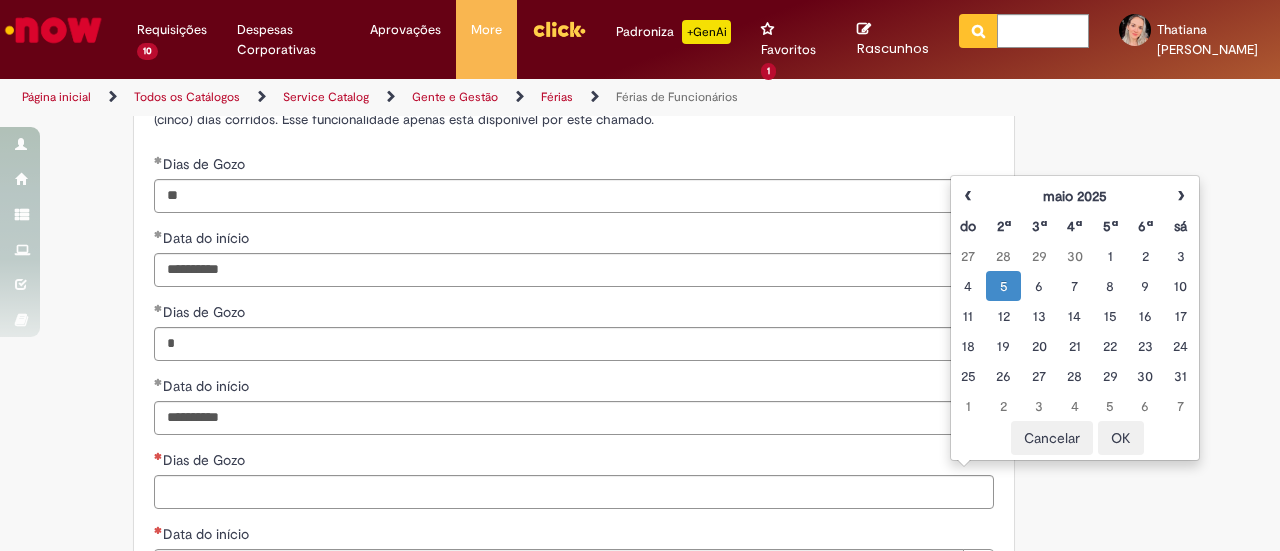 click on "OK" at bounding box center [1121, 438] 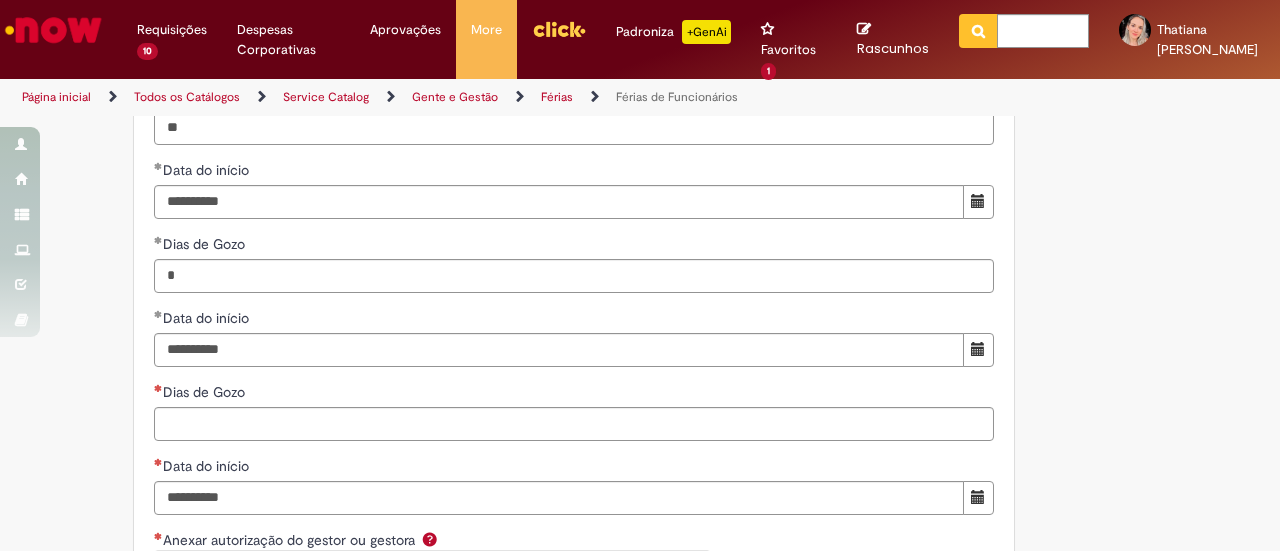 scroll, scrollTop: 2398, scrollLeft: 0, axis: vertical 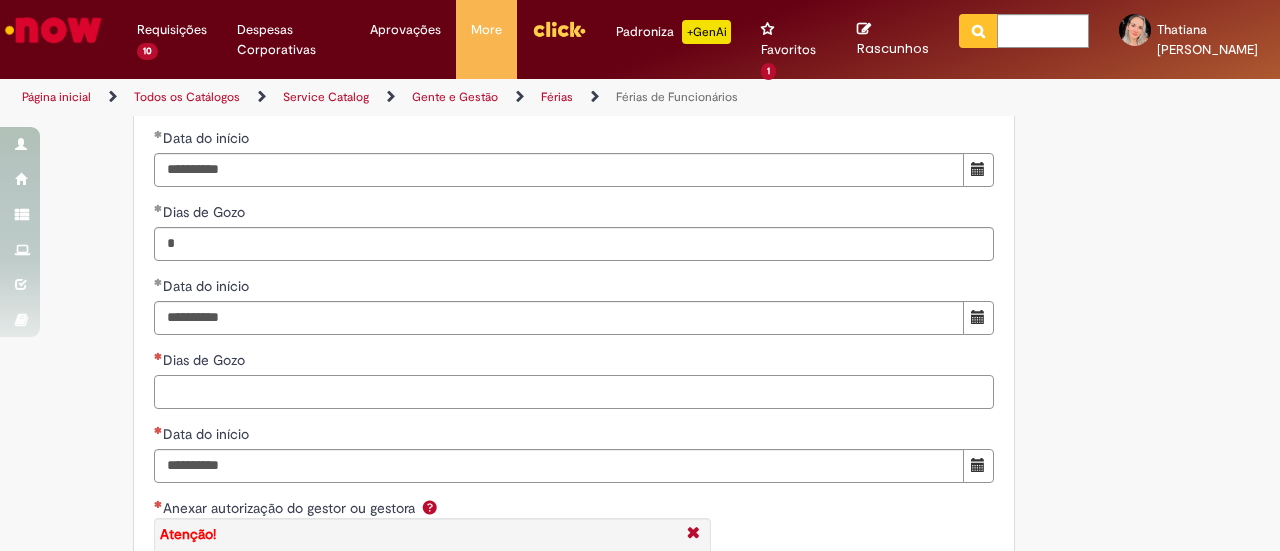 click on "Dias de Gozo" at bounding box center [574, 392] 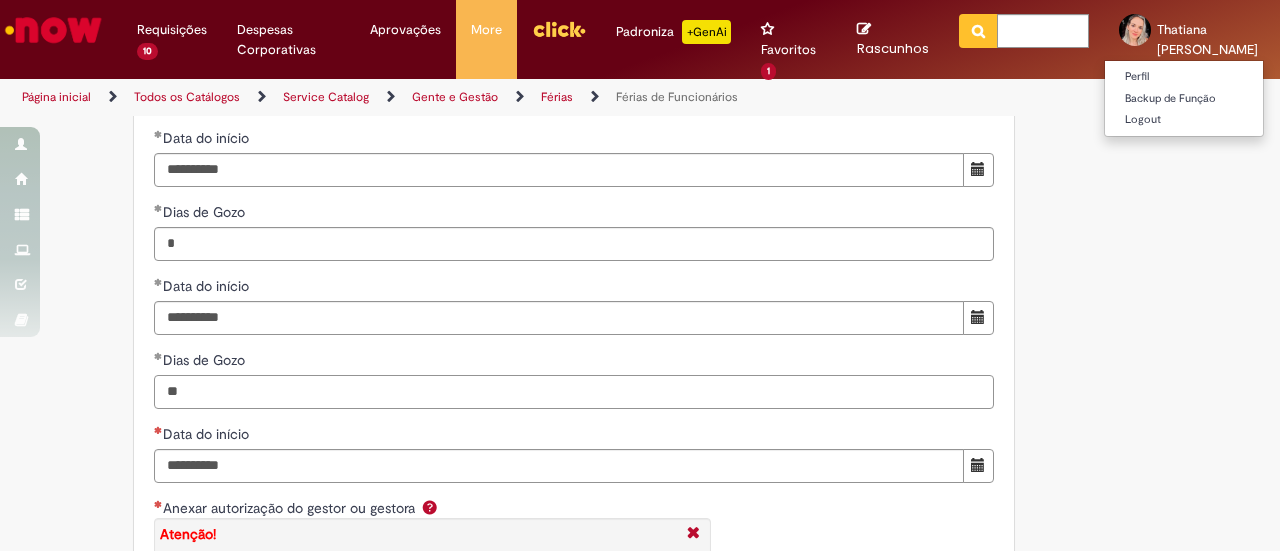 type on "**" 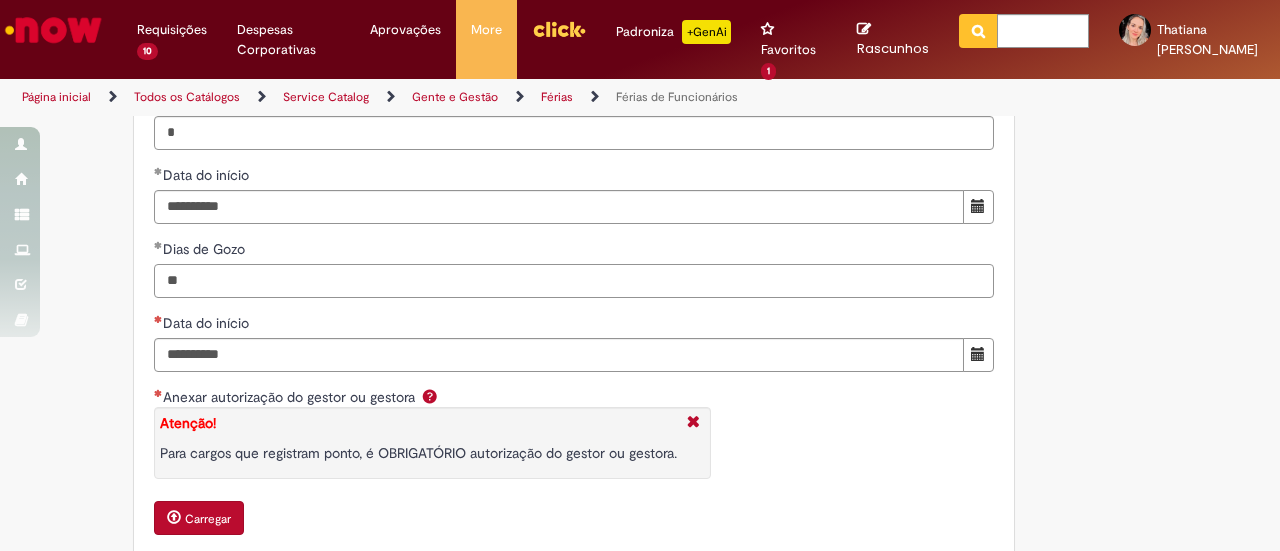 scroll, scrollTop: 2598, scrollLeft: 0, axis: vertical 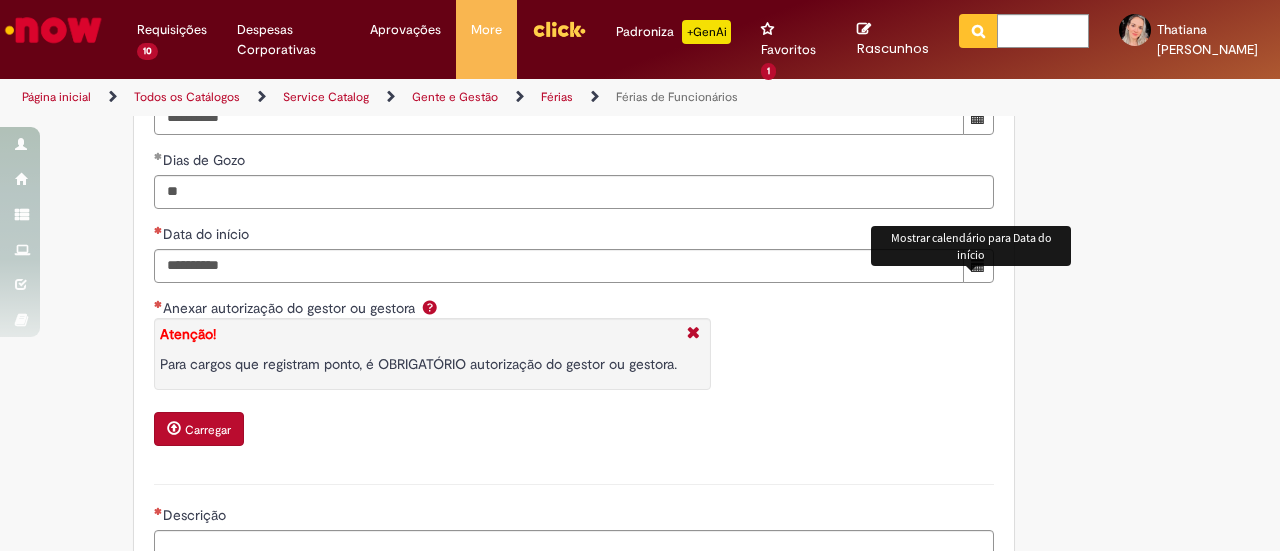 click at bounding box center [978, 265] 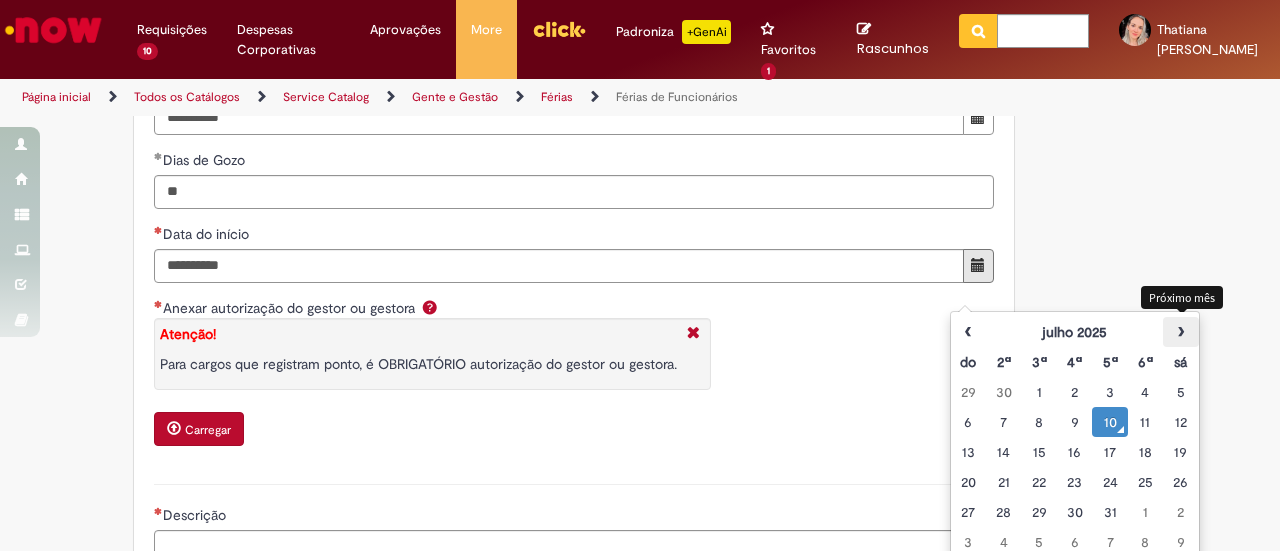 click on "›" at bounding box center (1180, 332) 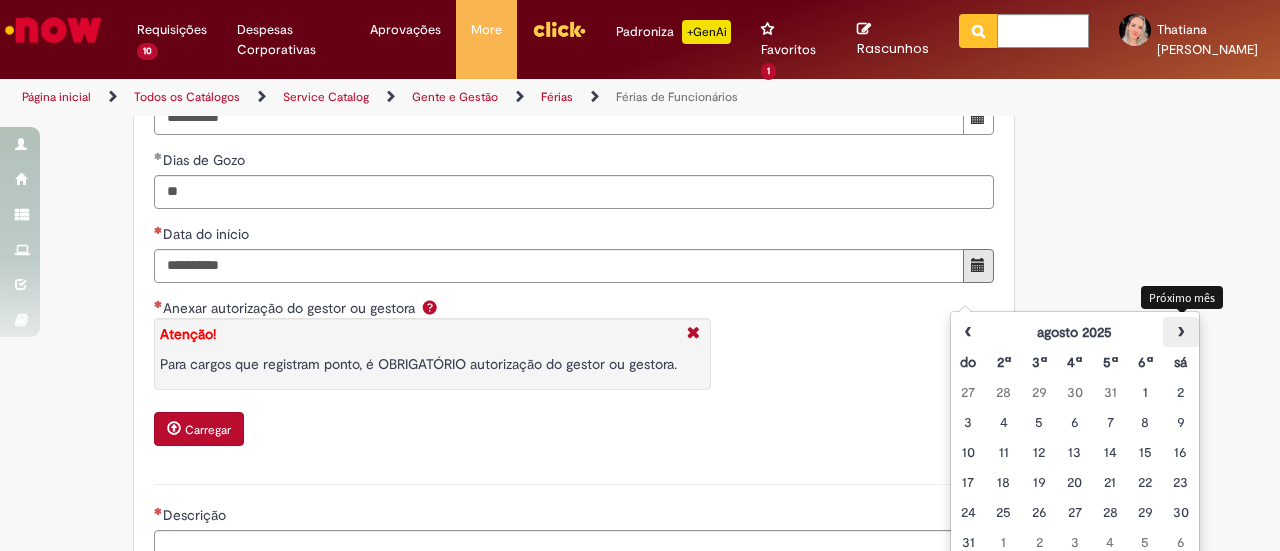 click on "›" at bounding box center (1180, 332) 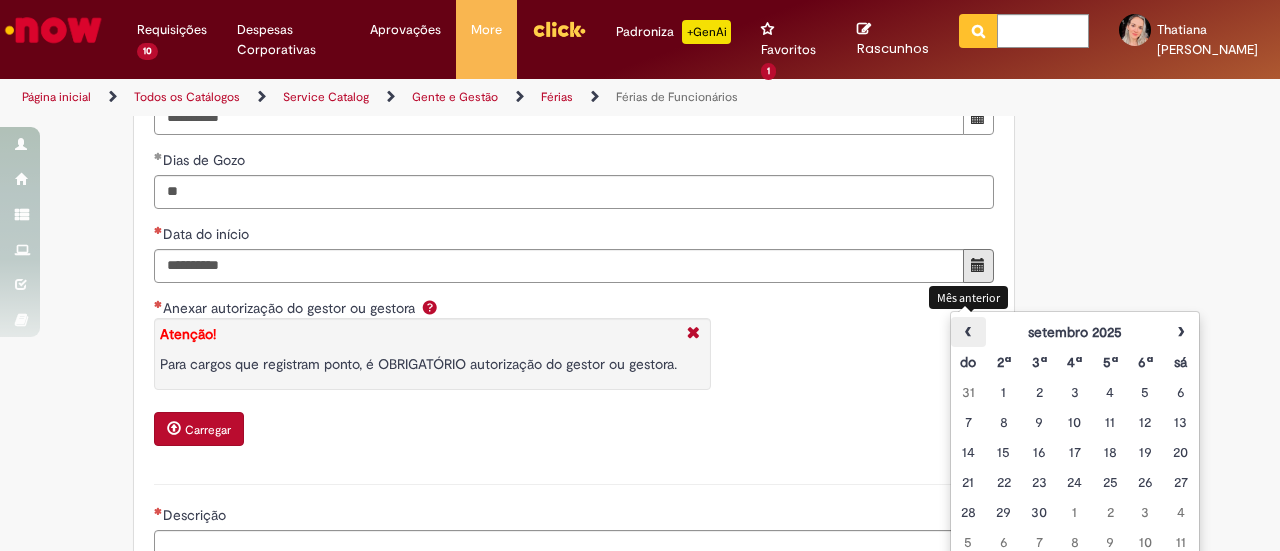 click on "‹" at bounding box center [968, 332] 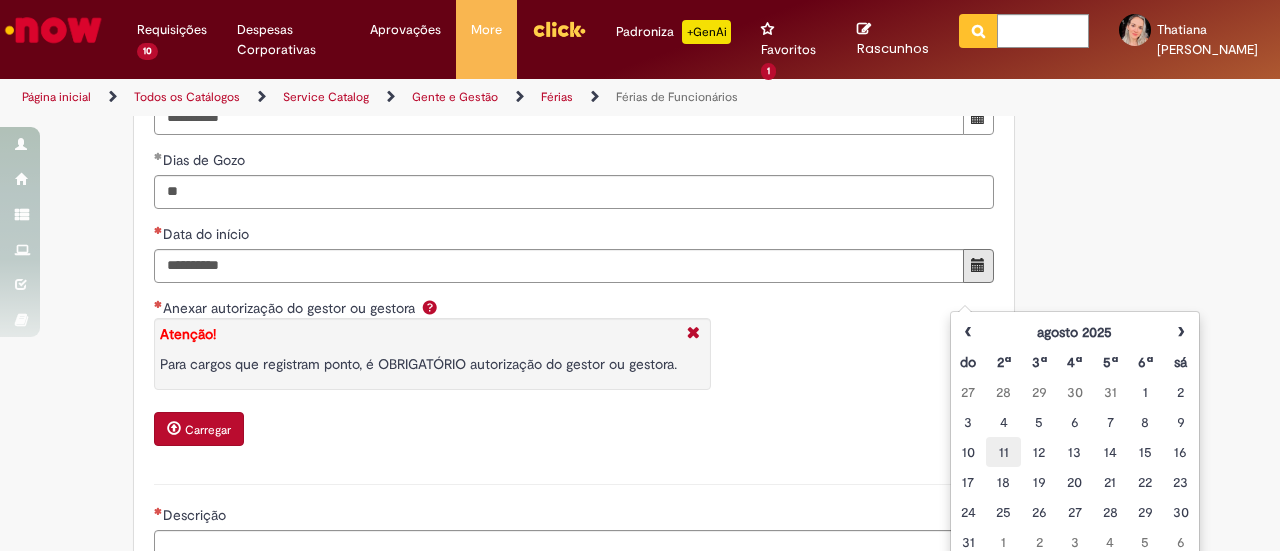 click on "11" at bounding box center (1003, 452) 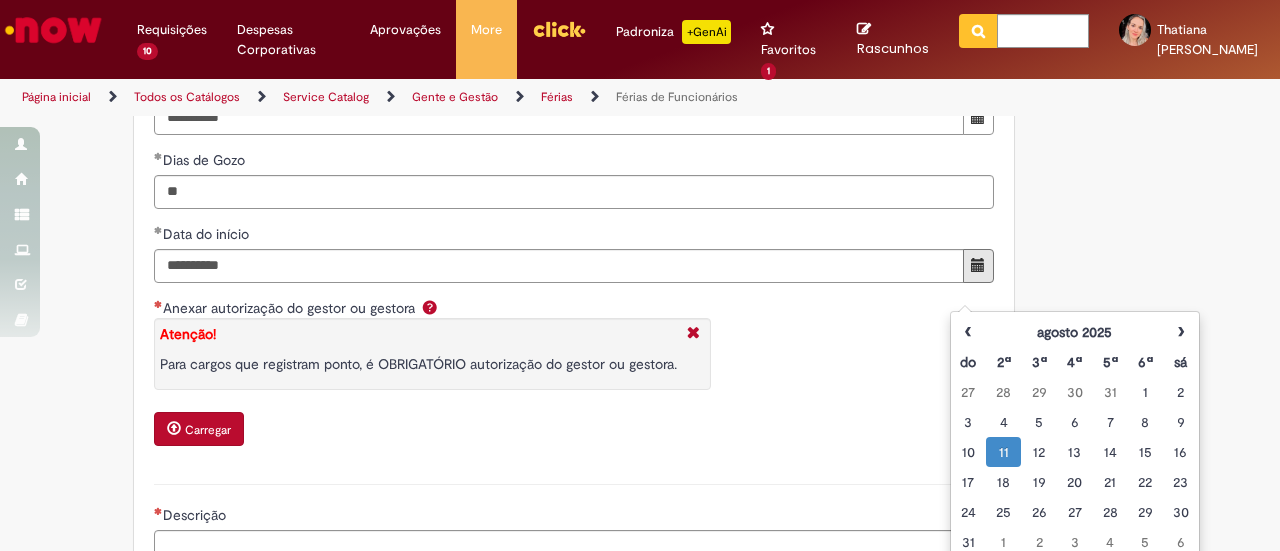 click on "**********" at bounding box center (574, -167) 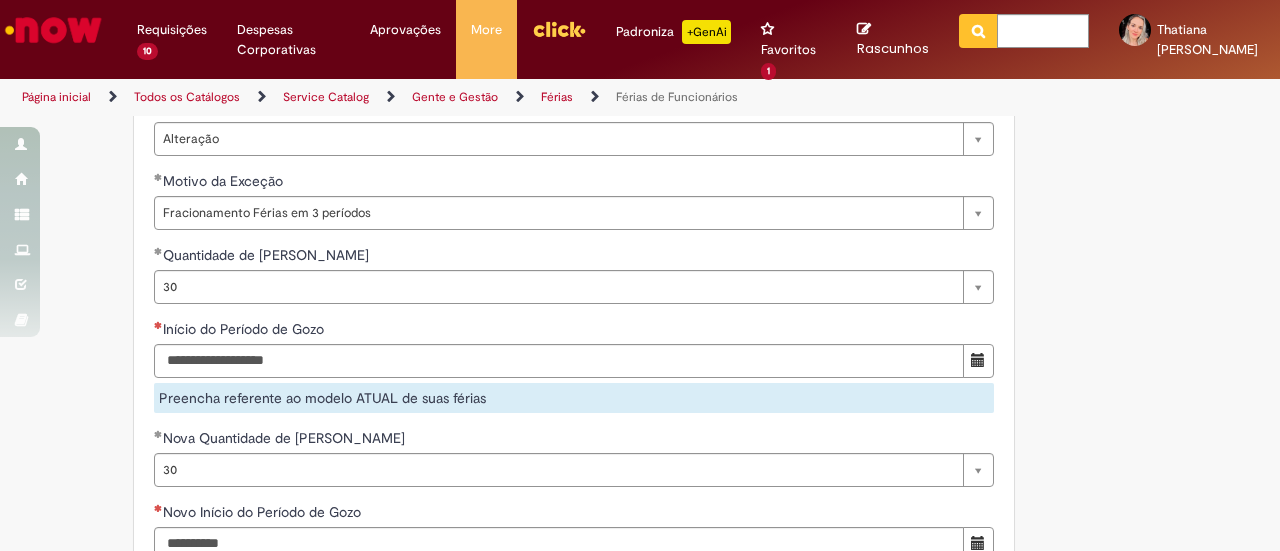 scroll, scrollTop: 1698, scrollLeft: 0, axis: vertical 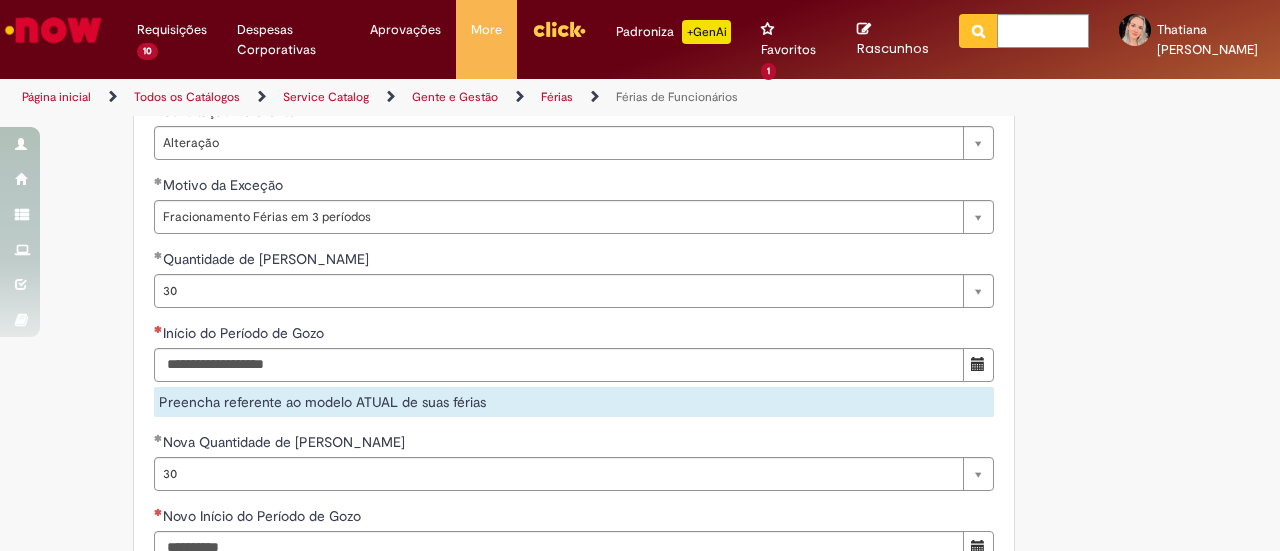 click on "Adicionar a Favoritos
Férias de Funcionários
Oferta destinada para esclarecimento de dúvidas e inclusões/exceções/cancelamentos de férias por exceções.
Utilize esta oferta:
Para ajustar, cancelar ou incluir férias com menos de 35 dias para o início;
Para fracionar suas férias em 03 períodos (se elegível);
Caso Click apresente alguma instabilidade no serviço de Férias que, mesmo após você abrir um  incidente  (e tiver evidência do número), não for corrigido por completo ou  em tempo de ajustar no próprio sistema;
> Para incluir, alterar ou cancelar Férias dentro do prazo de 35 dias de antecedência, é só acessar  Portal Click  > Você > Férias; > Para acessar a Diretriz de Férias, basta  clicar aqui
> Ficou com dúvidas sobre Férias via Termo? É só acessar a   FAQ – Fluxo de alteração de férias por exceção no Click Dúvidas Trabalhistas ." at bounding box center [640, 151] 